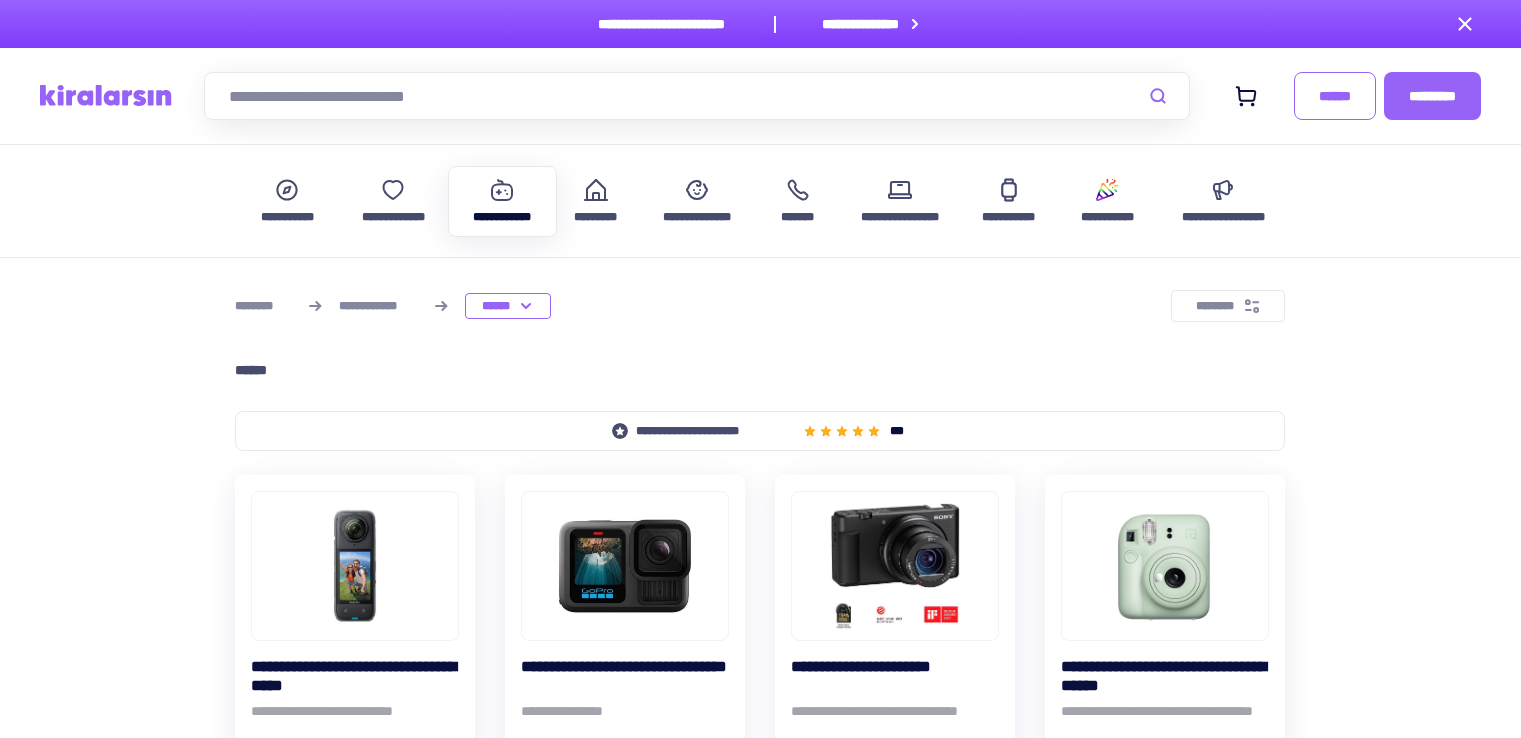 scroll, scrollTop: 300, scrollLeft: 0, axis: vertical 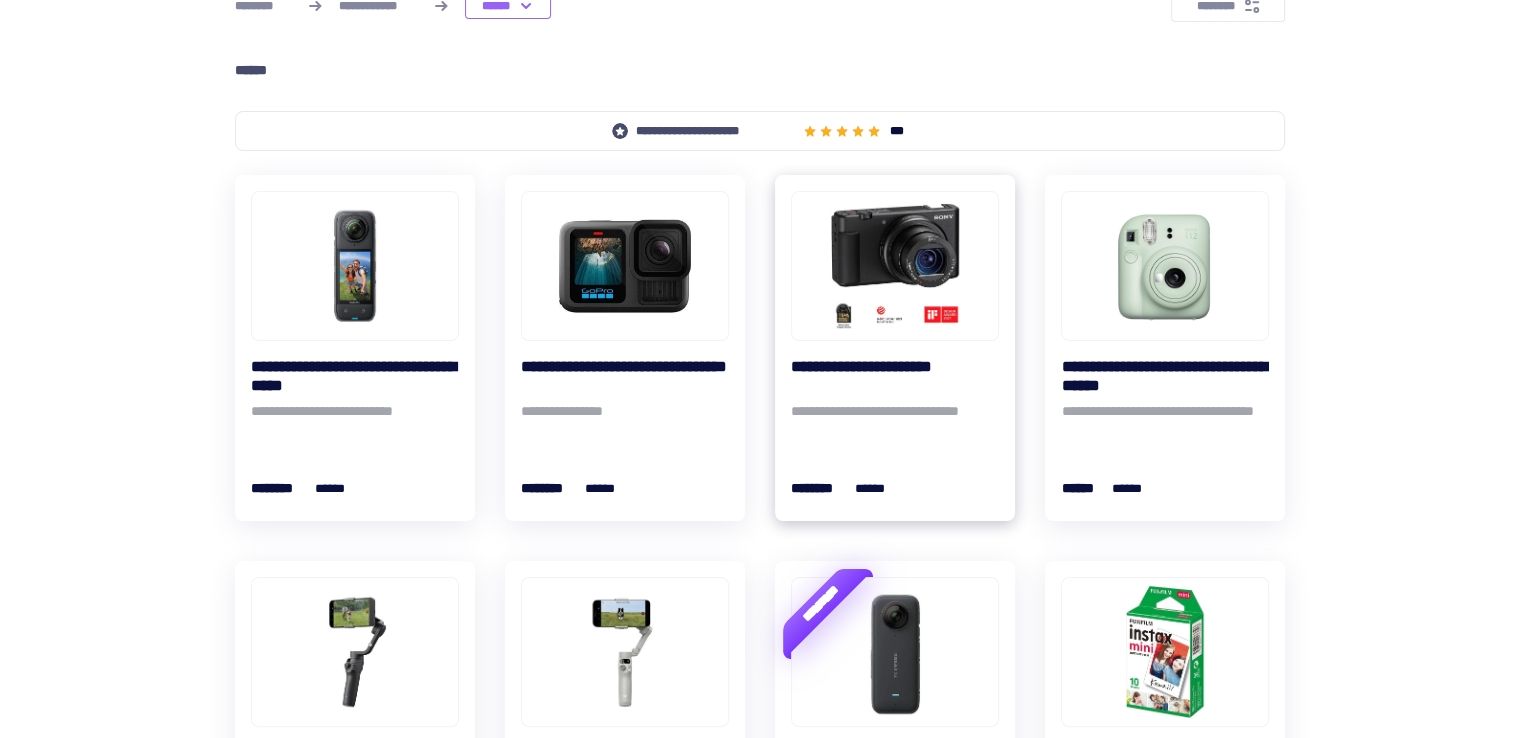 click at bounding box center [895, 266] 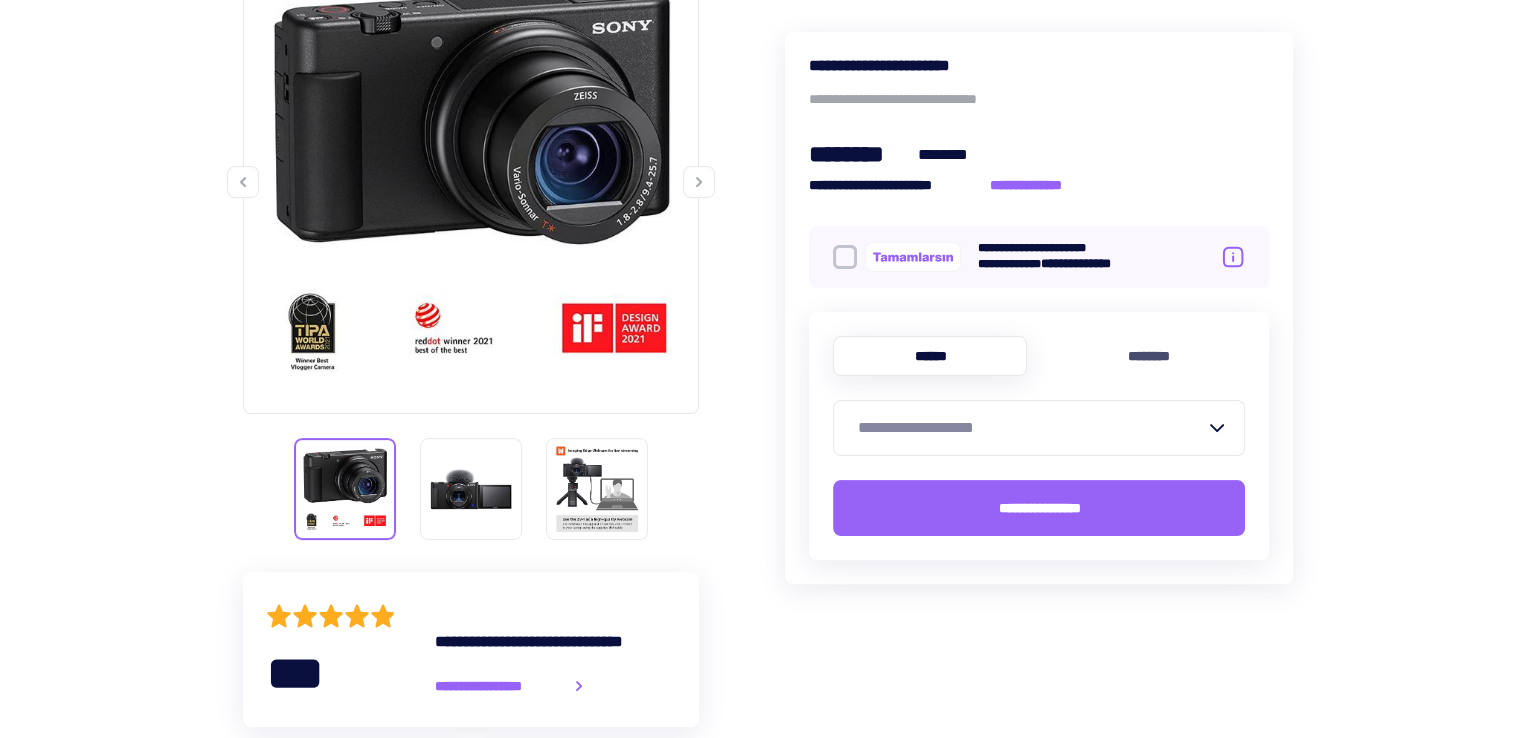scroll, scrollTop: 400, scrollLeft: 0, axis: vertical 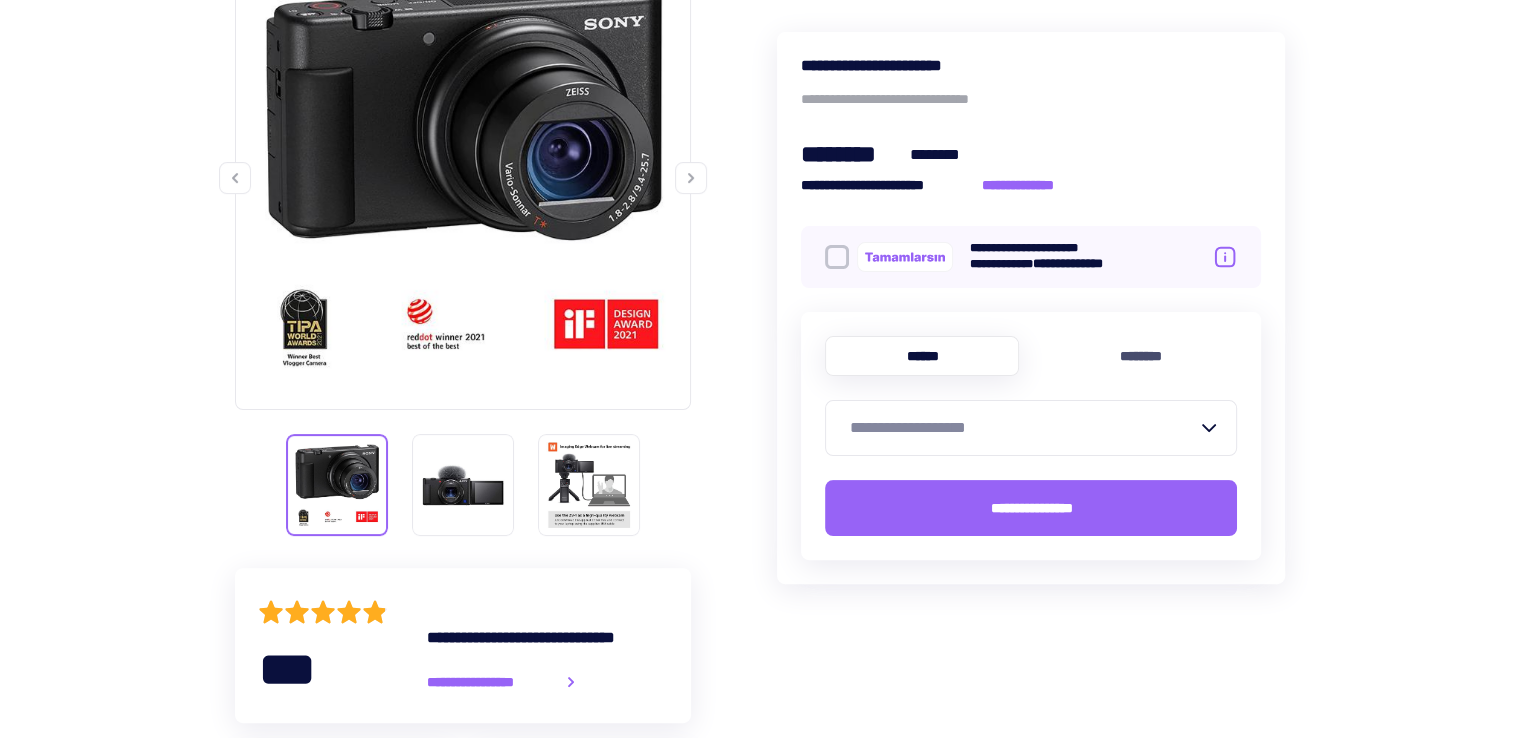 click on "**********" at bounding box center (1023, 428) 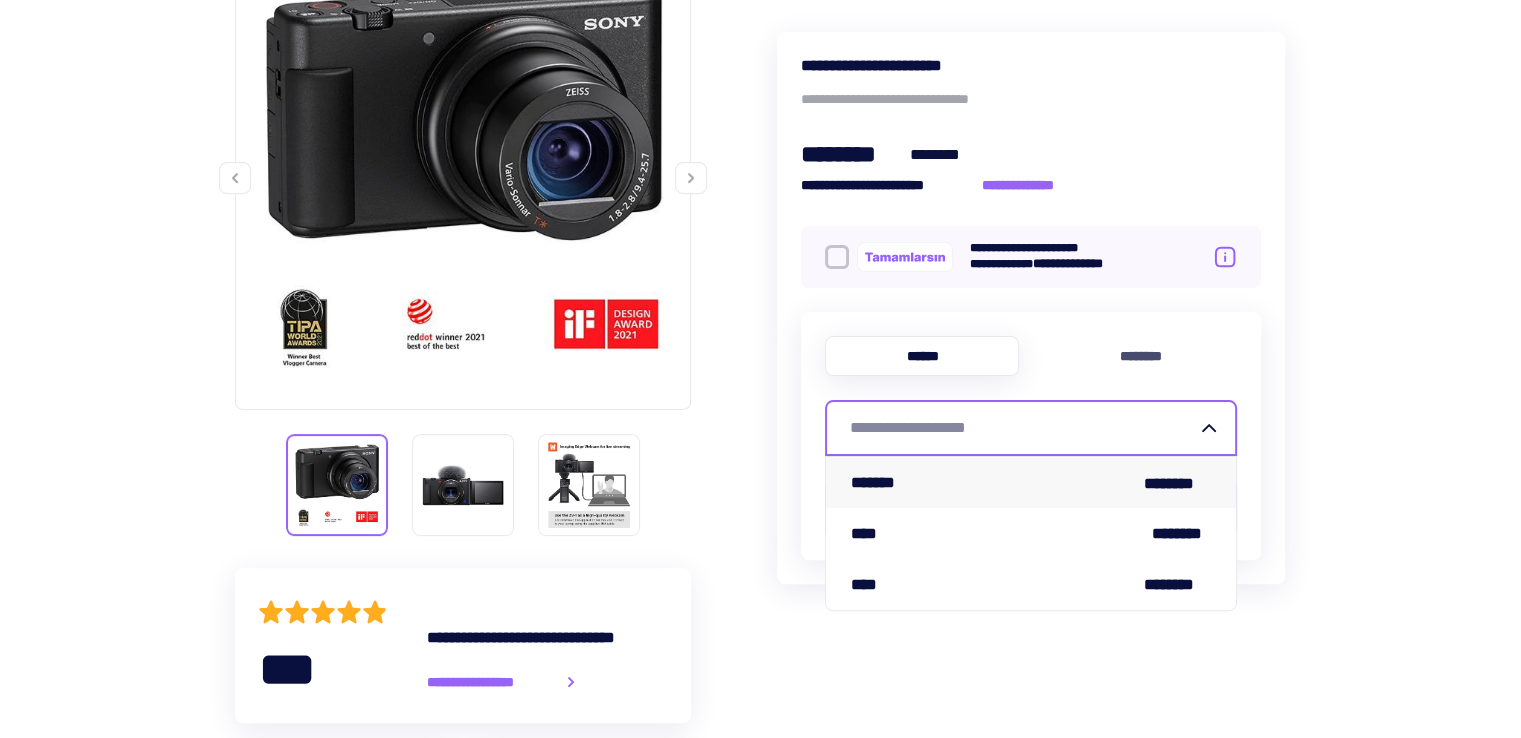 click on "******* ********" at bounding box center (1031, 482) 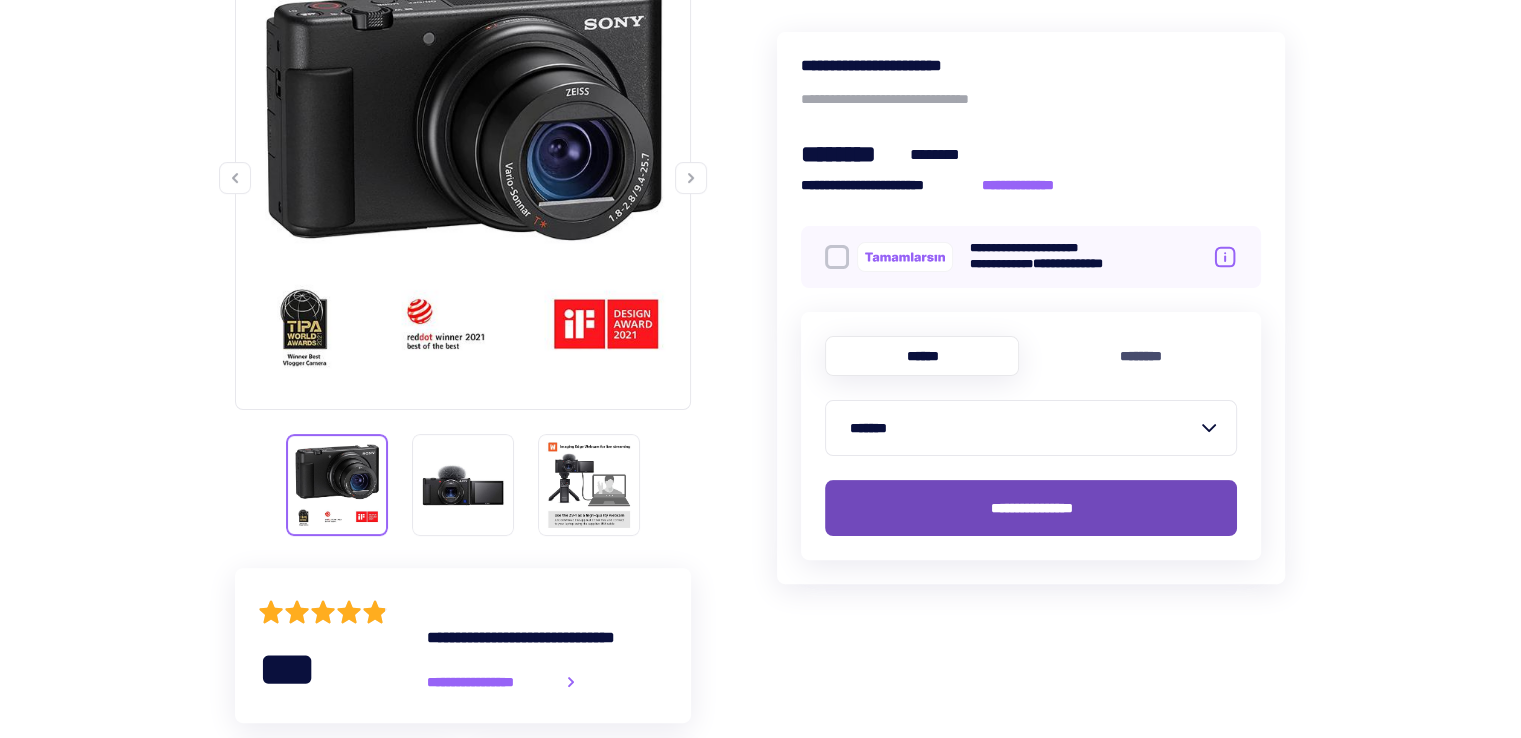 click on "**********" at bounding box center [1031, 508] 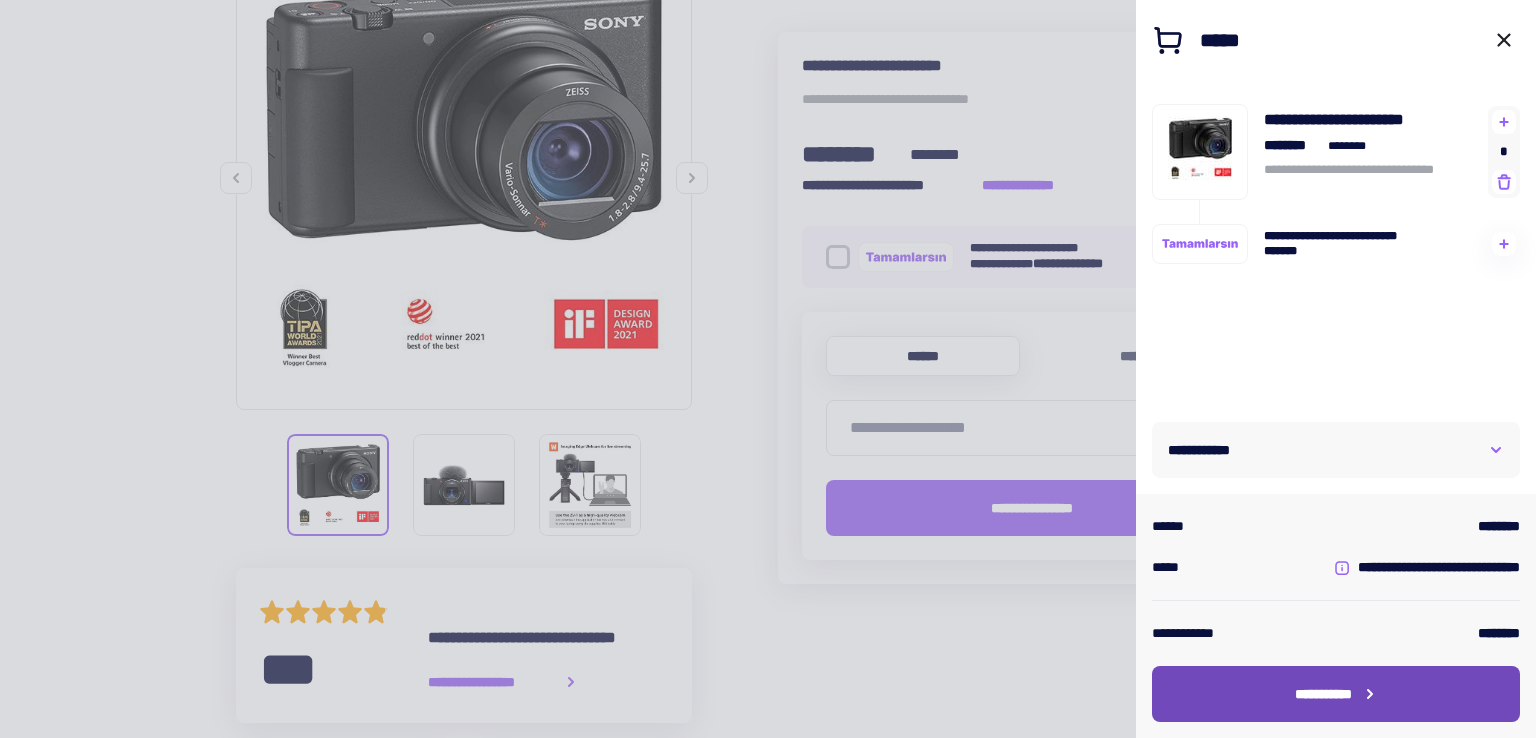 click on "**********" at bounding box center [1336, 694] 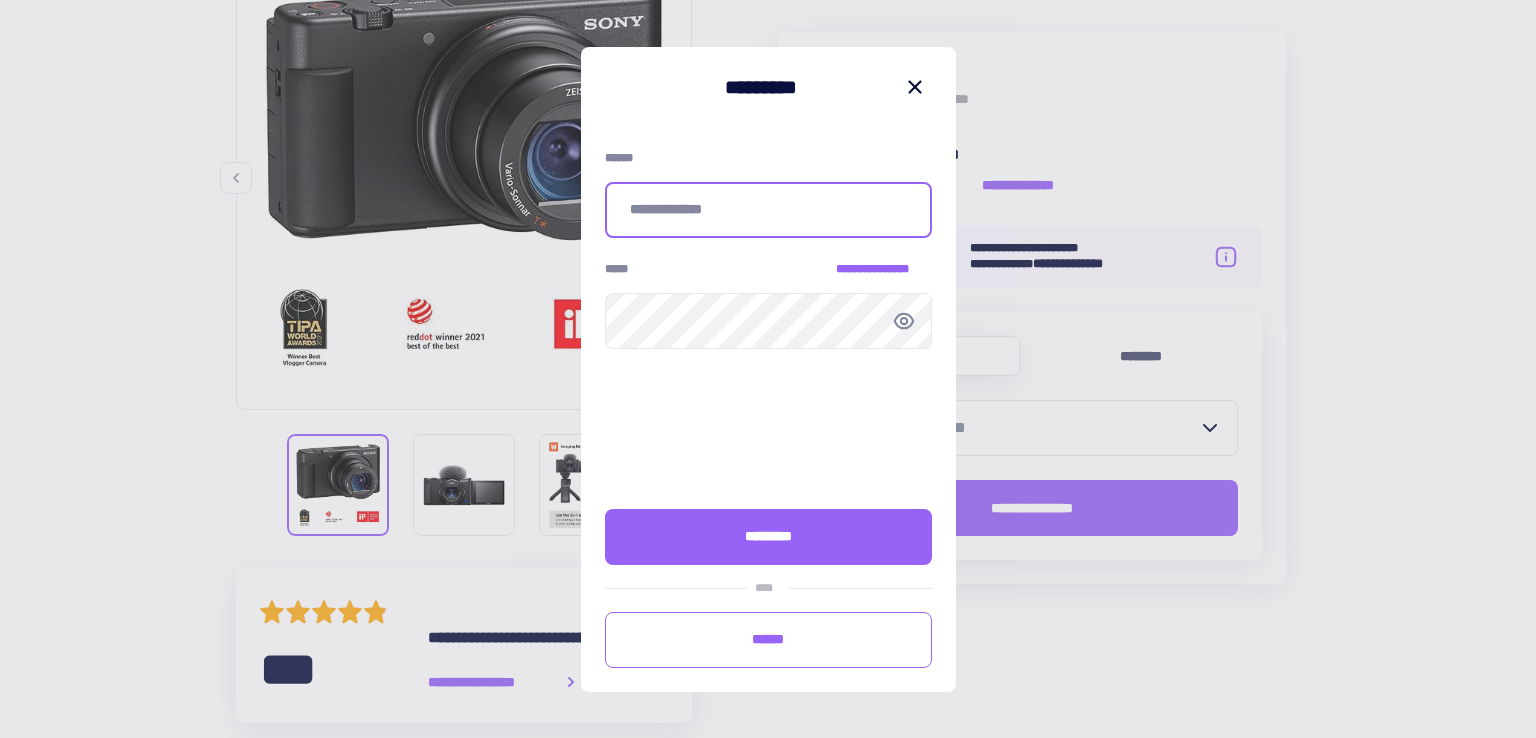 click at bounding box center (768, 210) 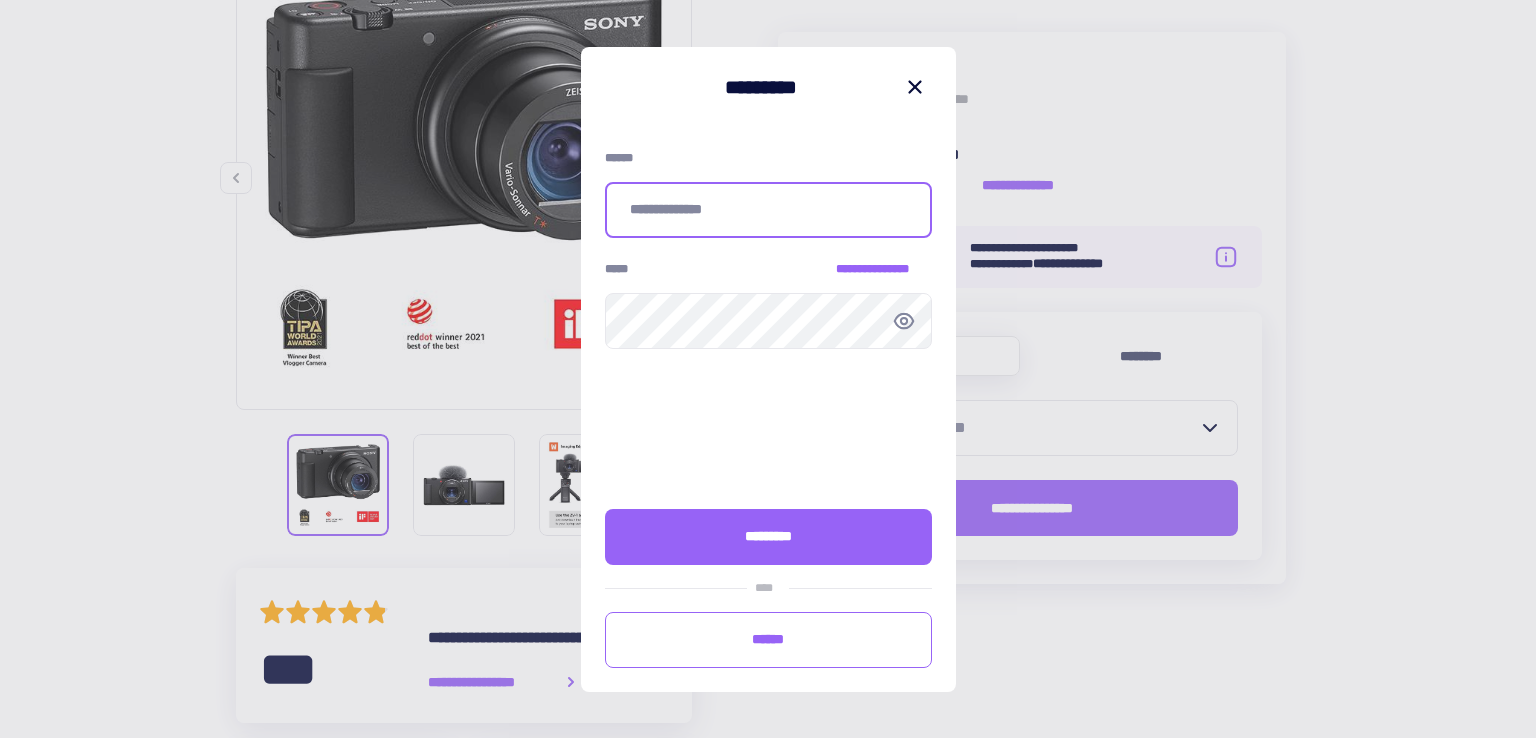 type on "**********" 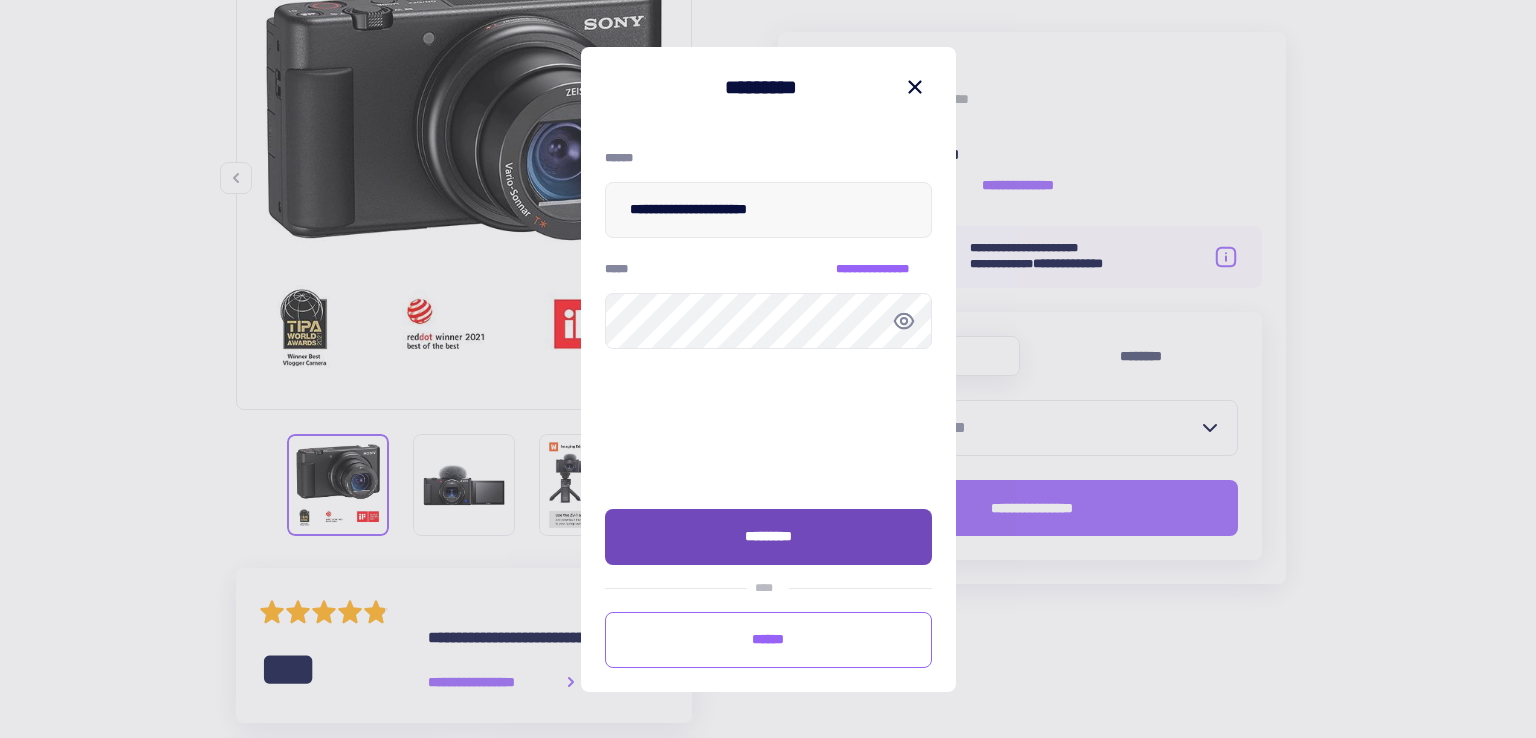 click on "*********" at bounding box center [768, 536] 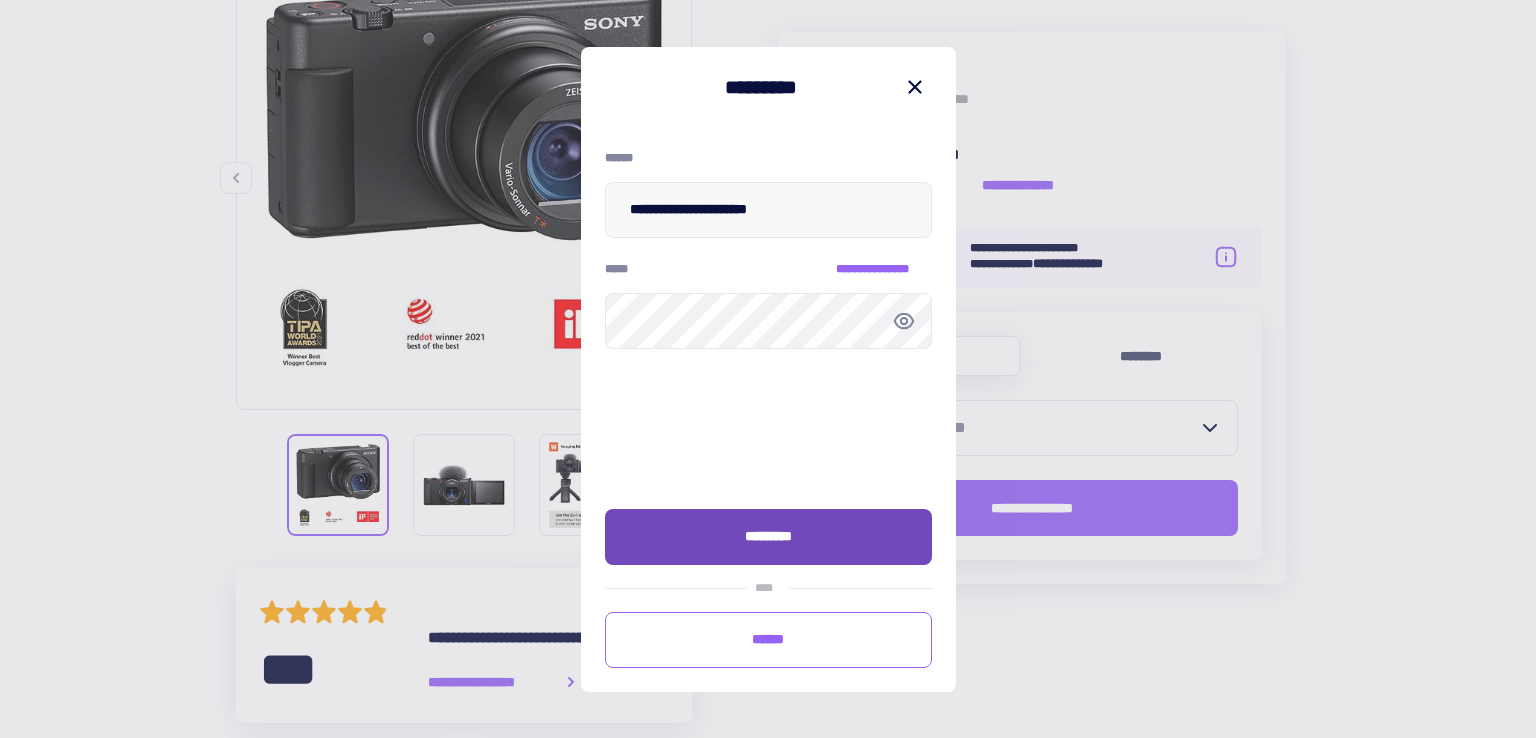 click on "*********" at bounding box center (768, 536) 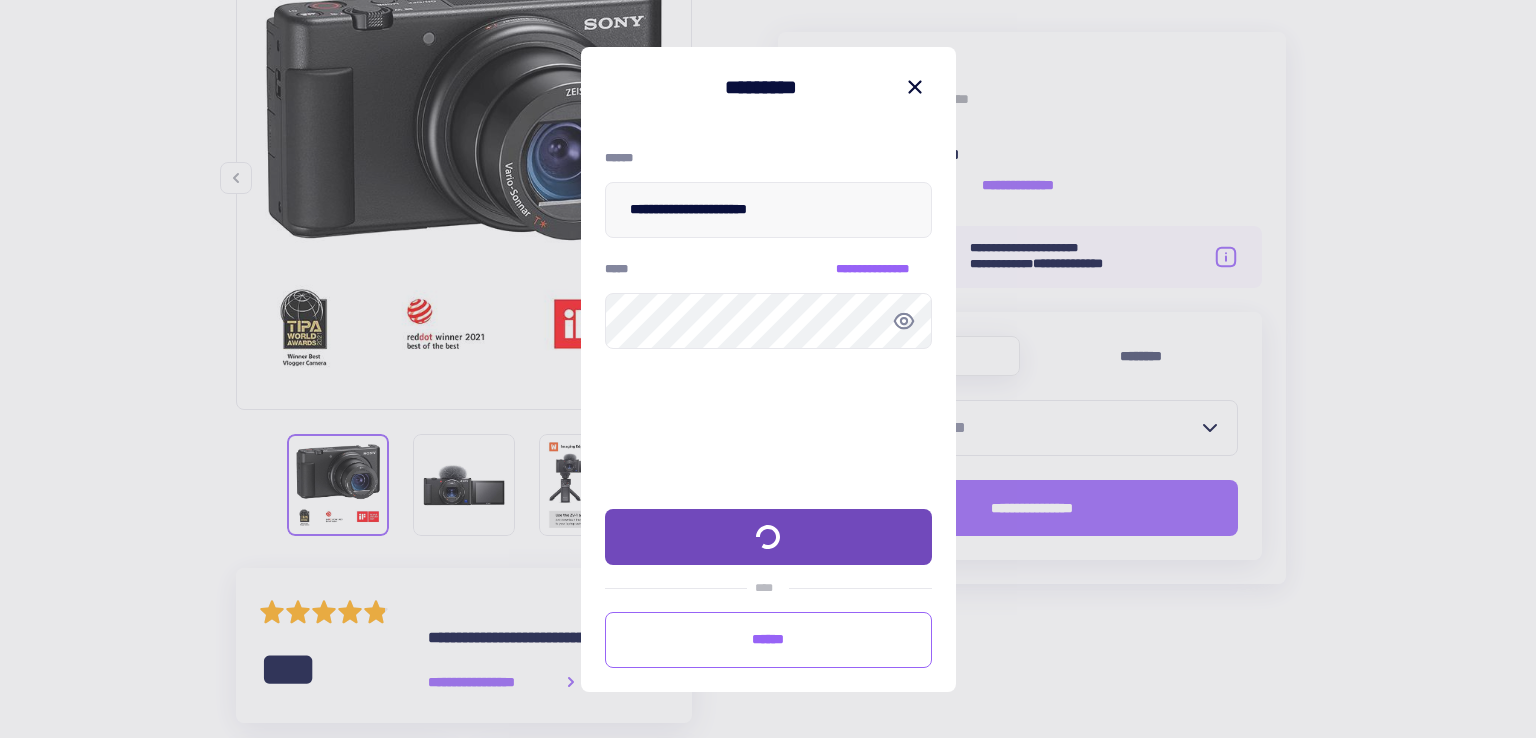 click on "********* **** ******" at bounding box center [768, 588] 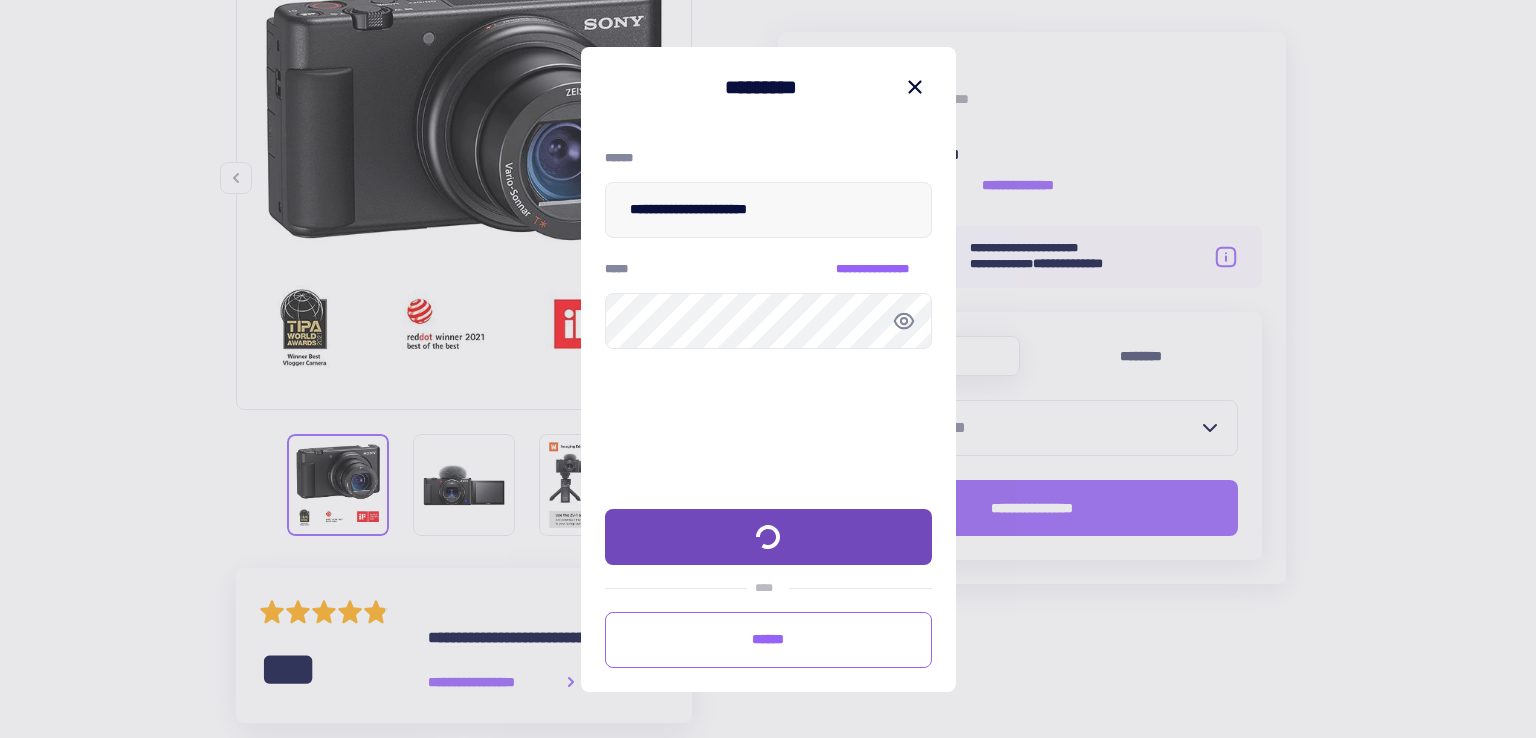 click on "********* **** ******" at bounding box center (768, 588) 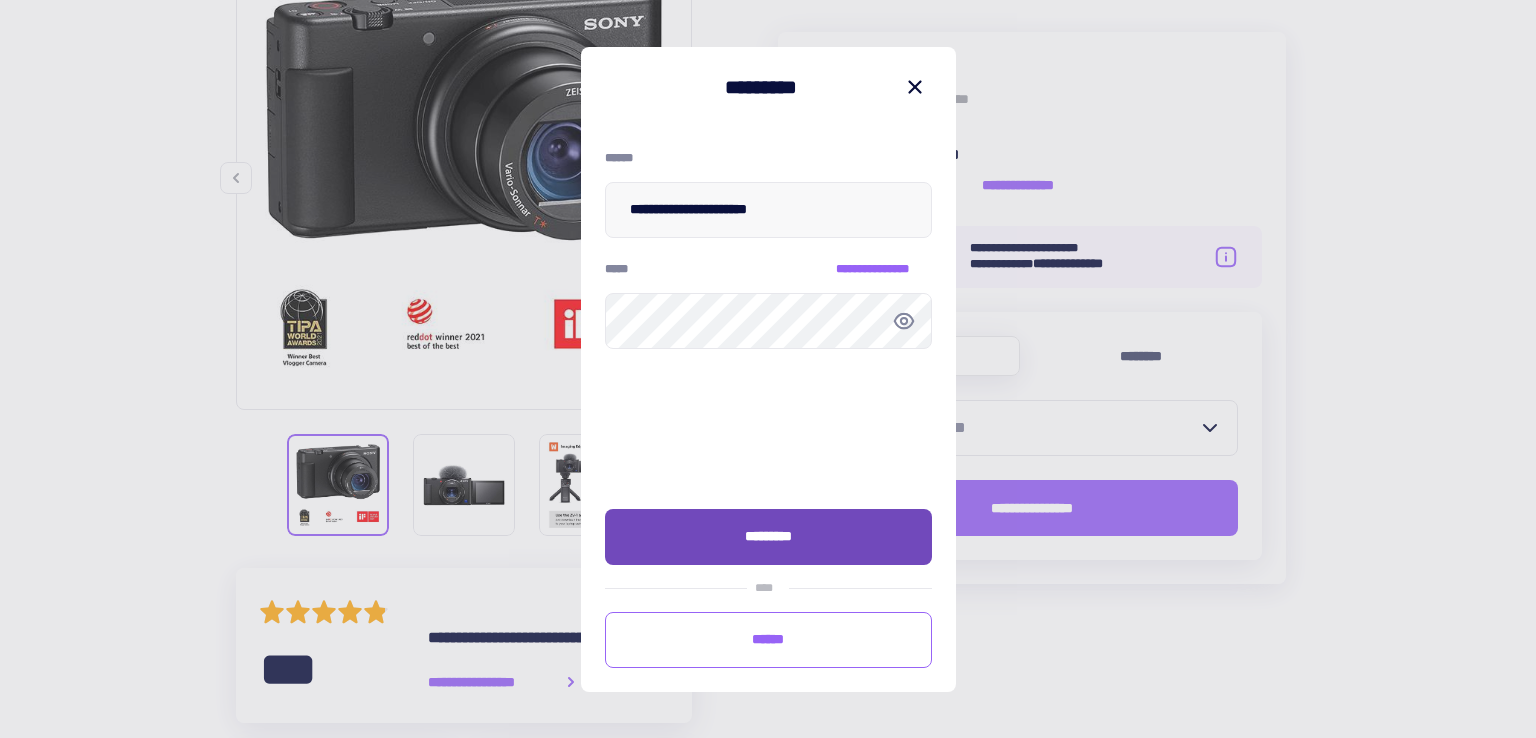 click on "*********" at bounding box center (768, 536) 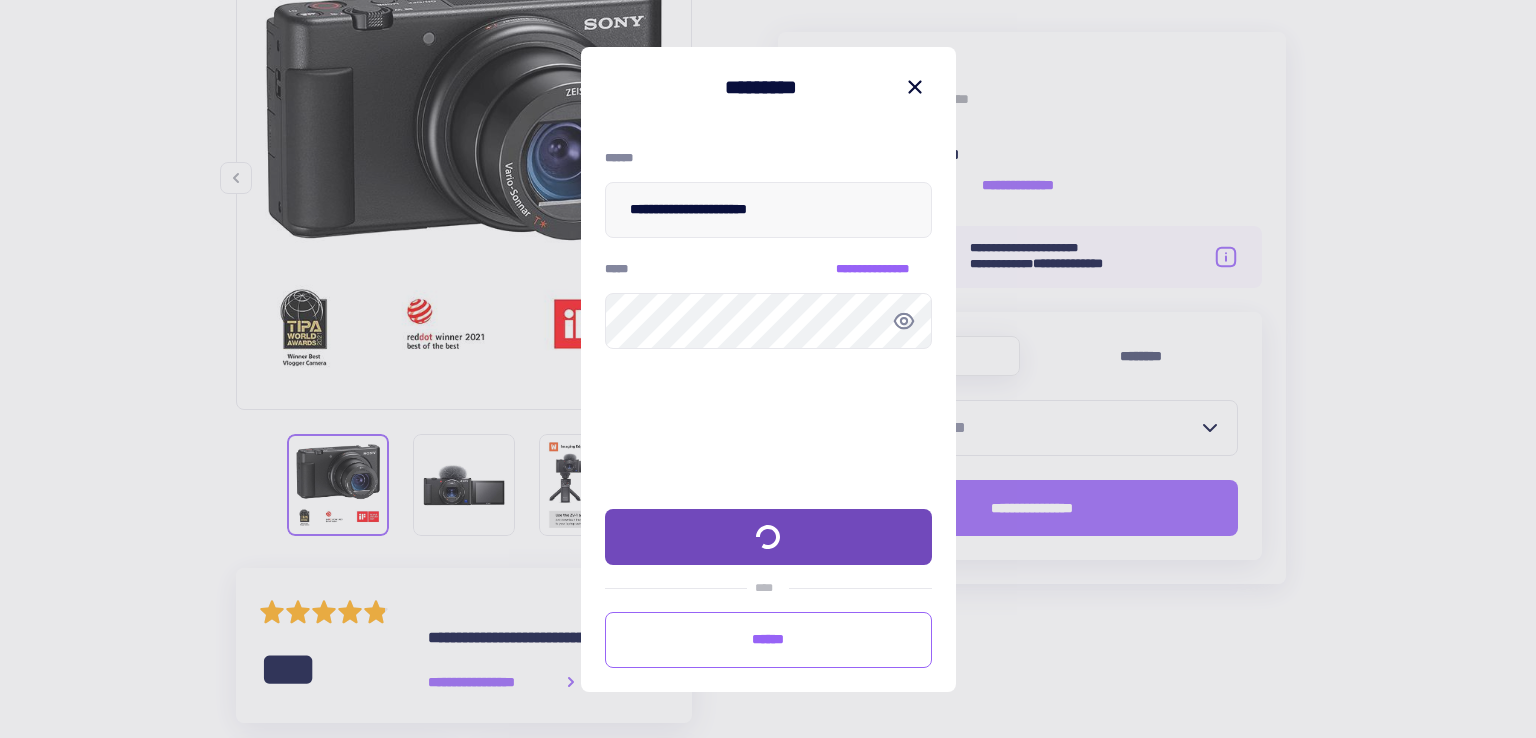 click on "********* **** ******" at bounding box center (768, 588) 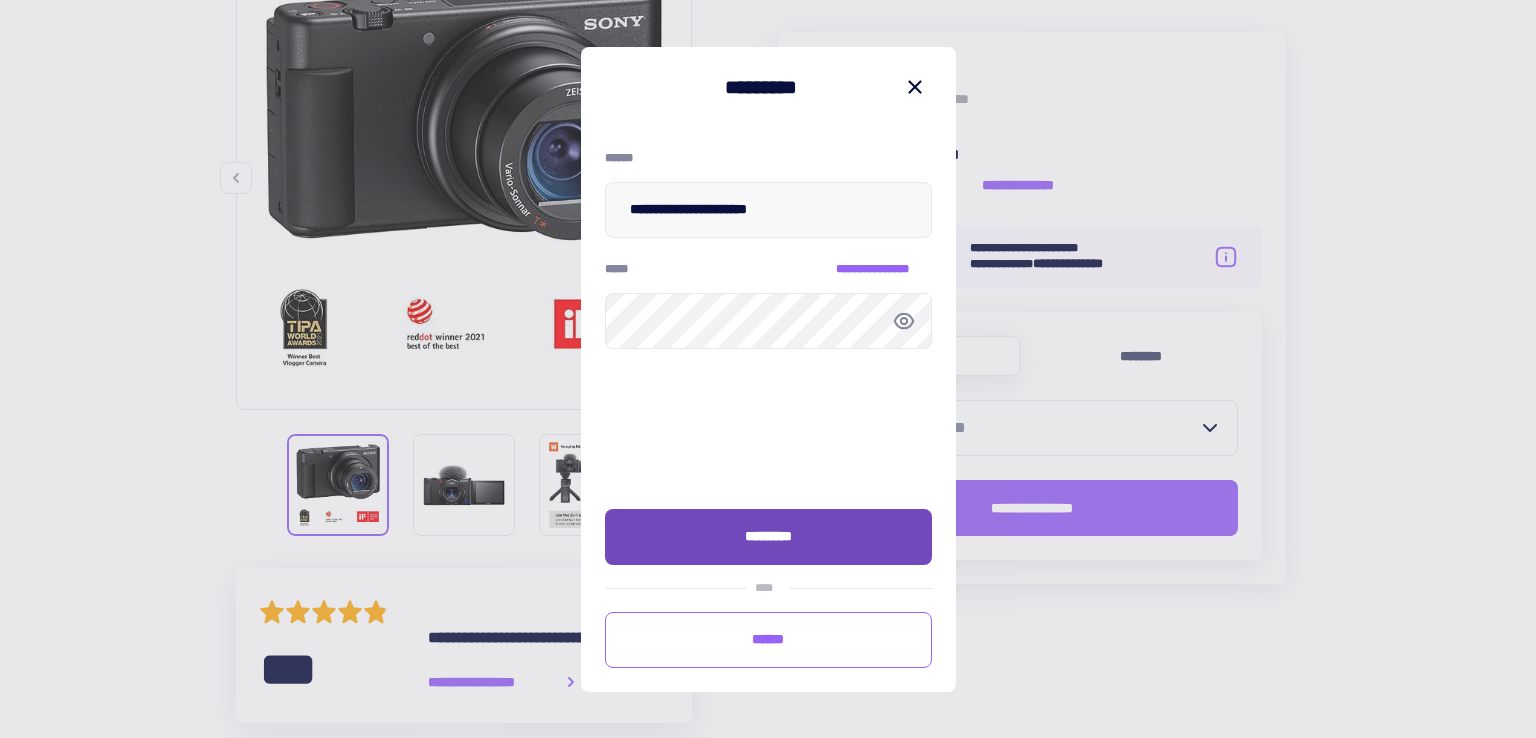 click on "*********" at bounding box center (768, 536) 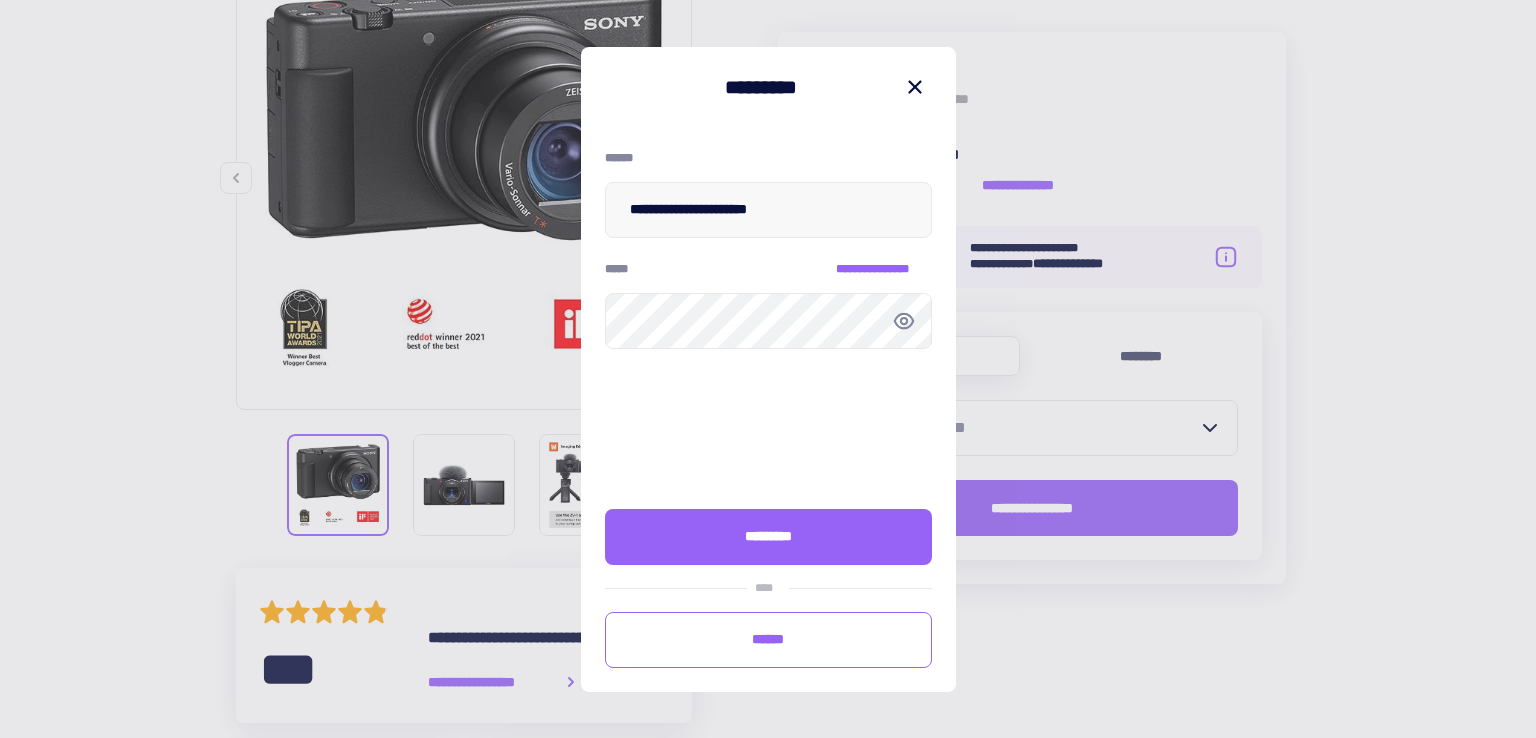 click on "**********" at bounding box center (768, 306) 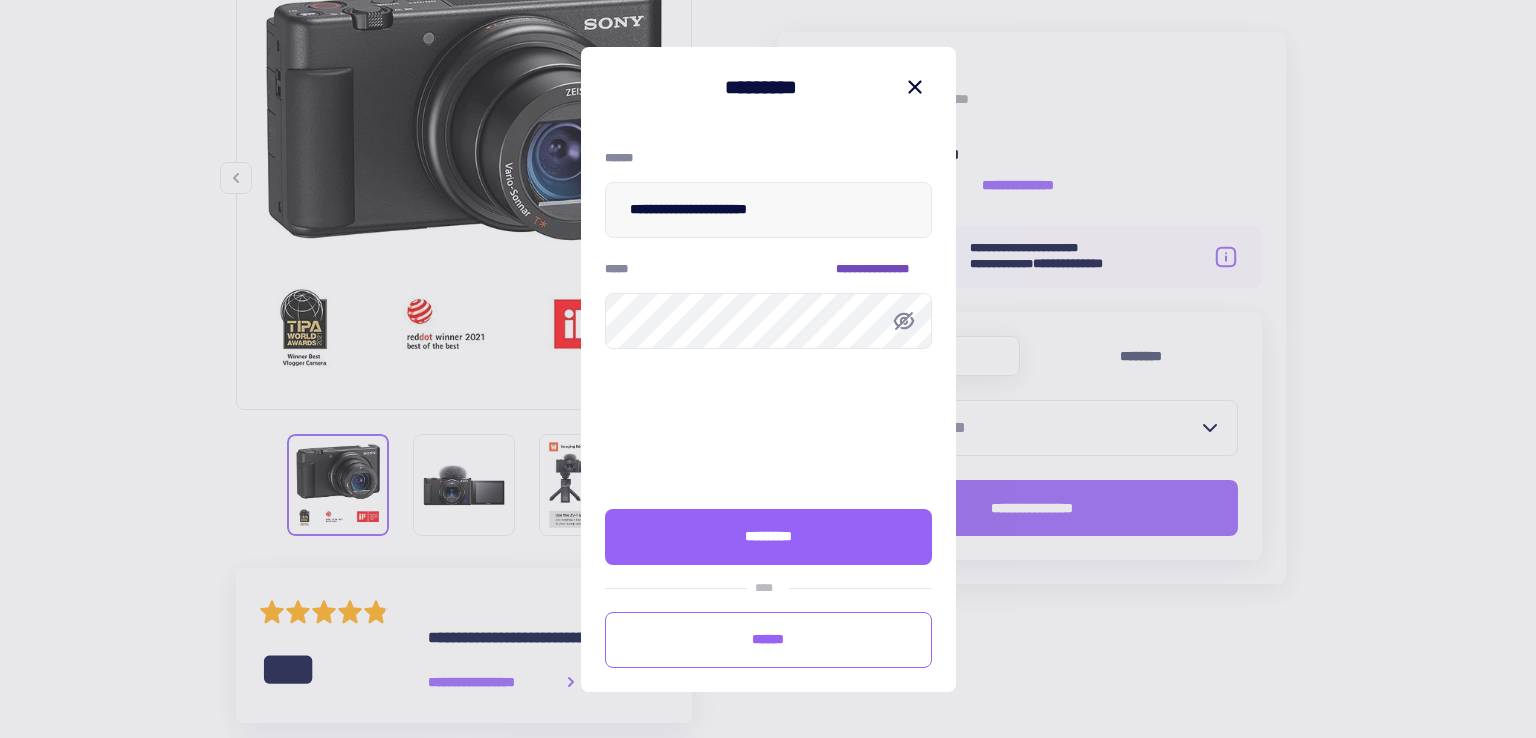 click on "**********" at bounding box center [884, 269] 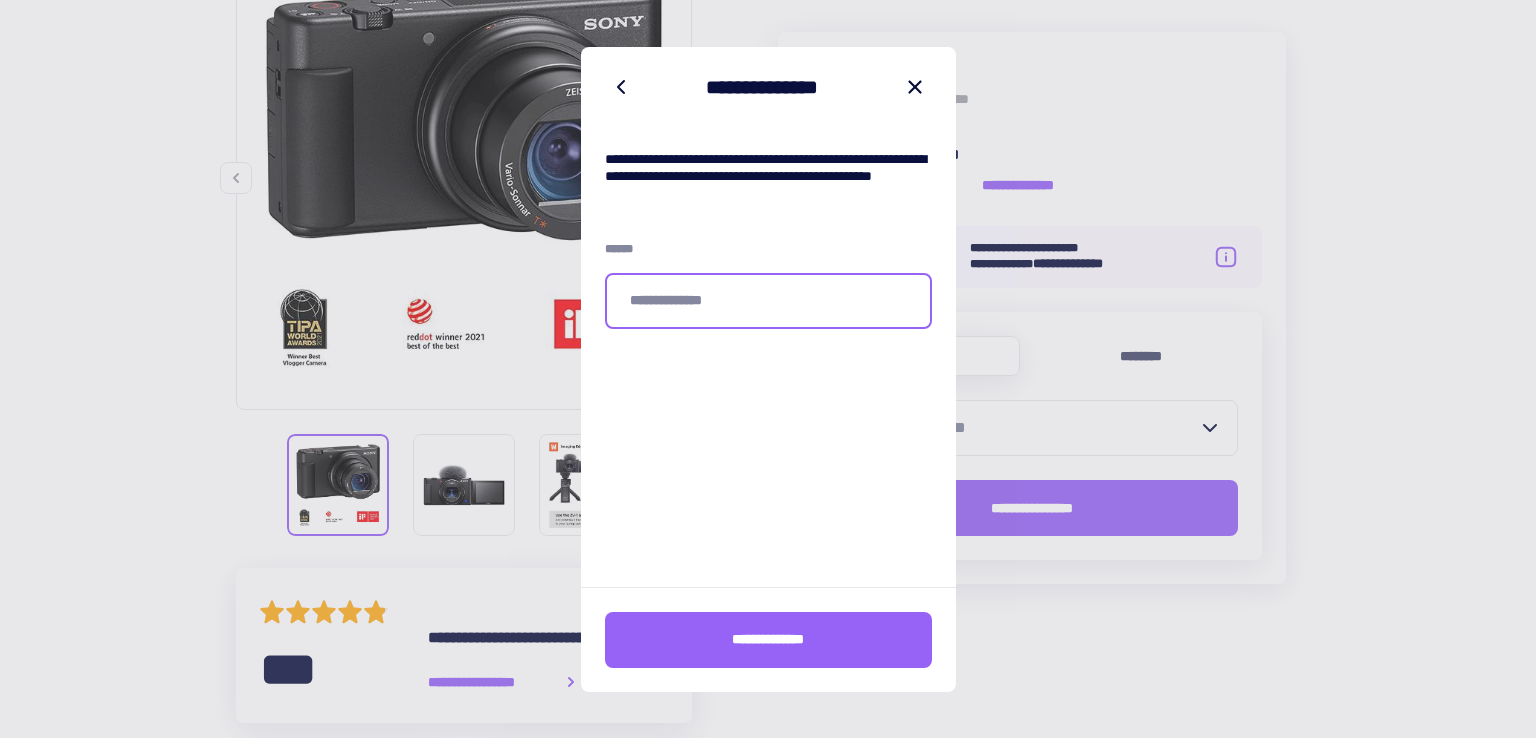 click at bounding box center [768, 301] 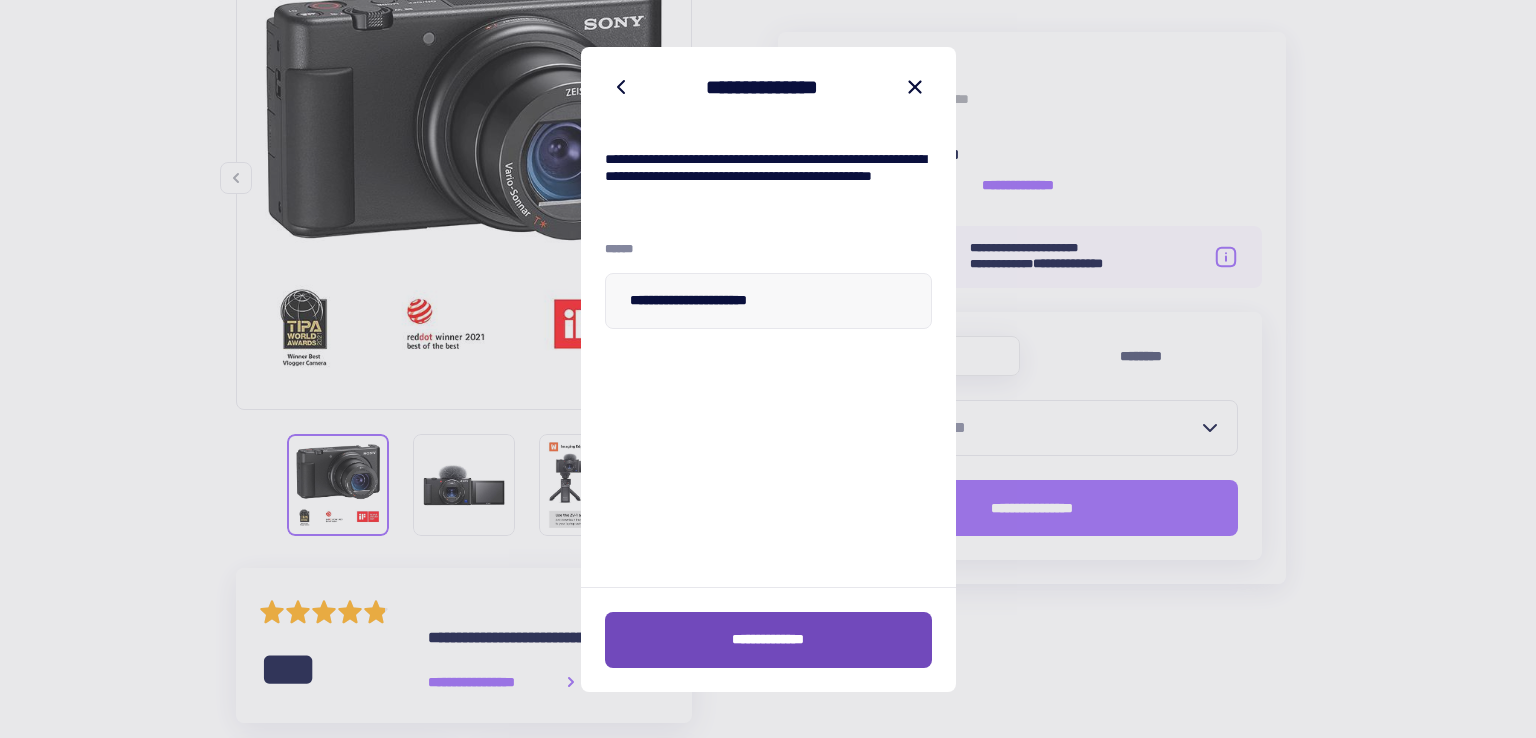 click on "**********" at bounding box center (768, 640) 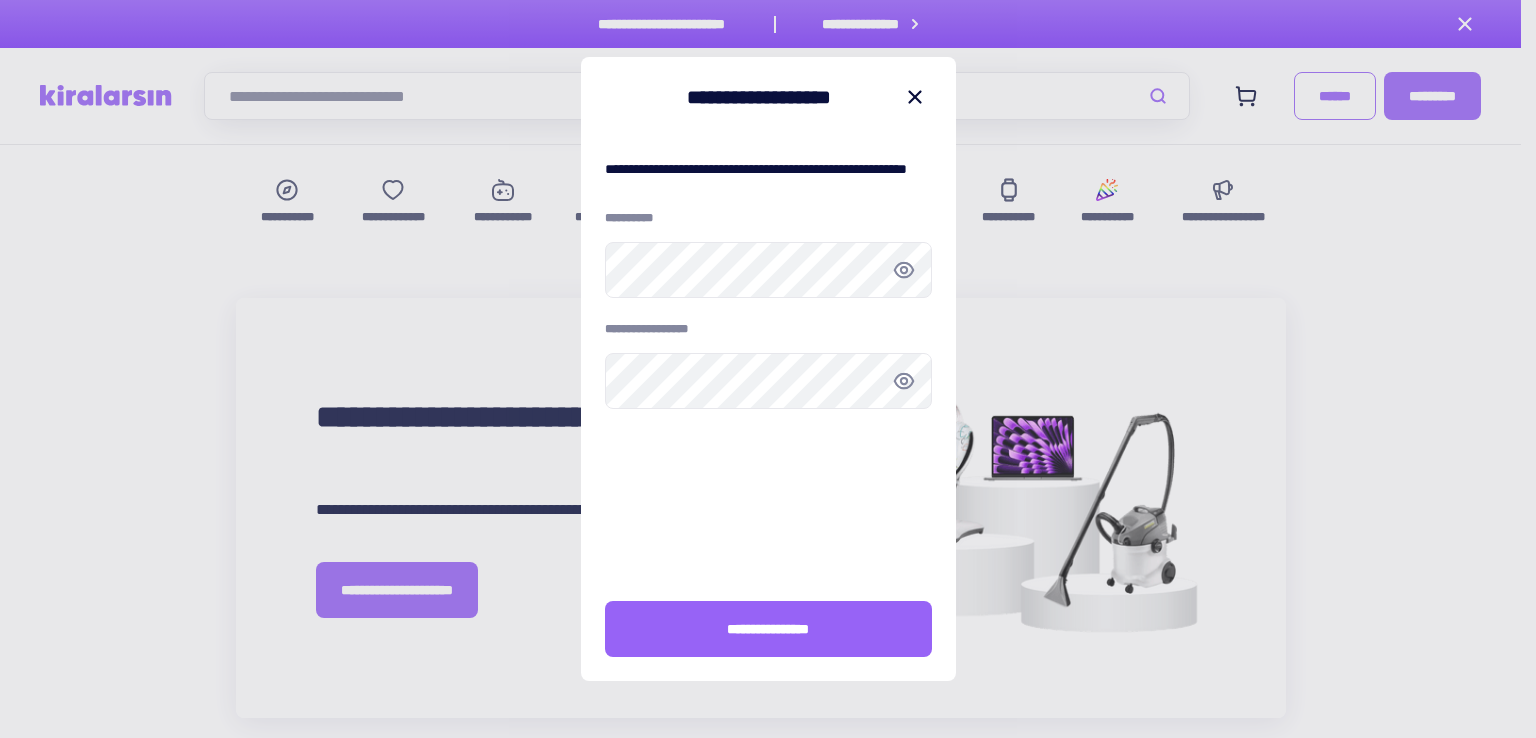 scroll, scrollTop: 0, scrollLeft: 0, axis: both 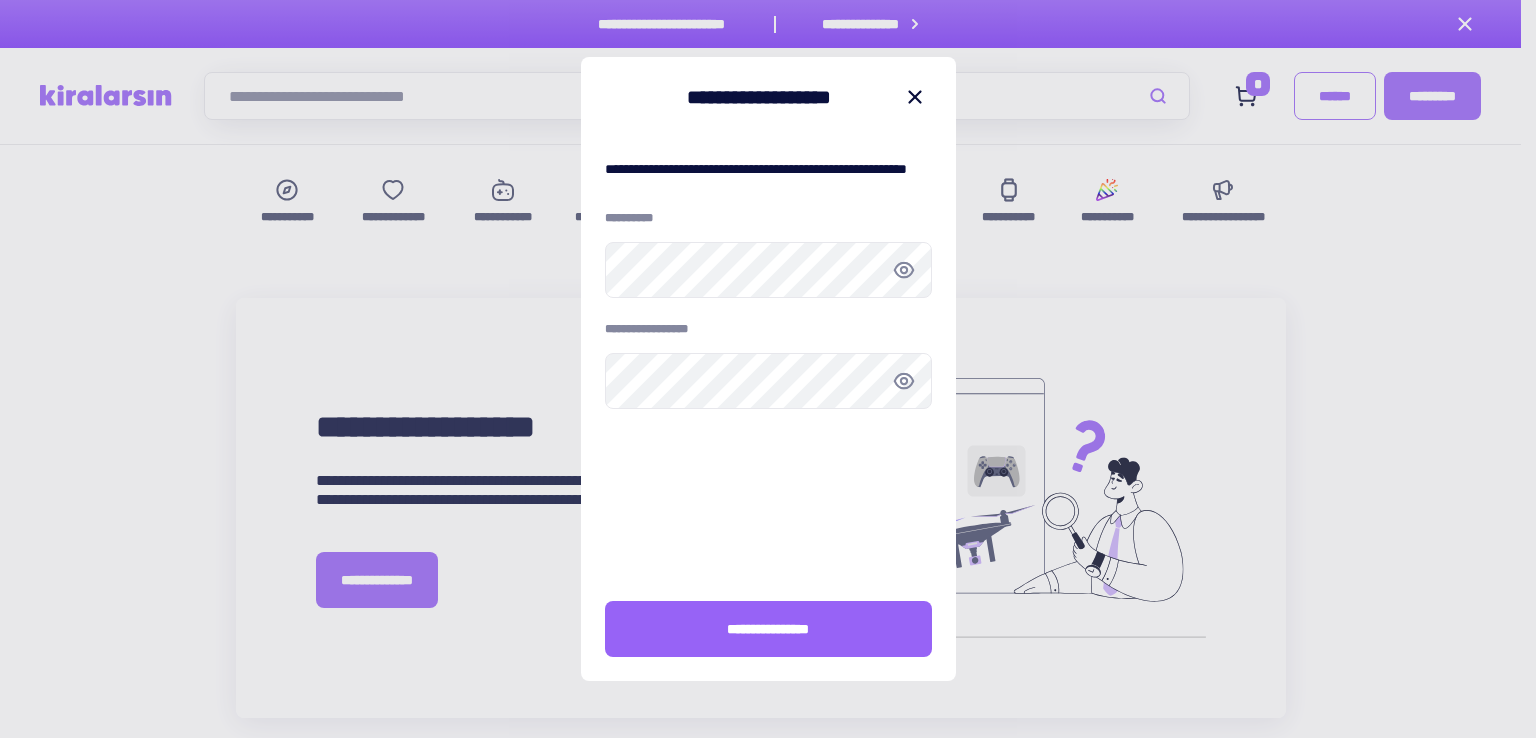 click 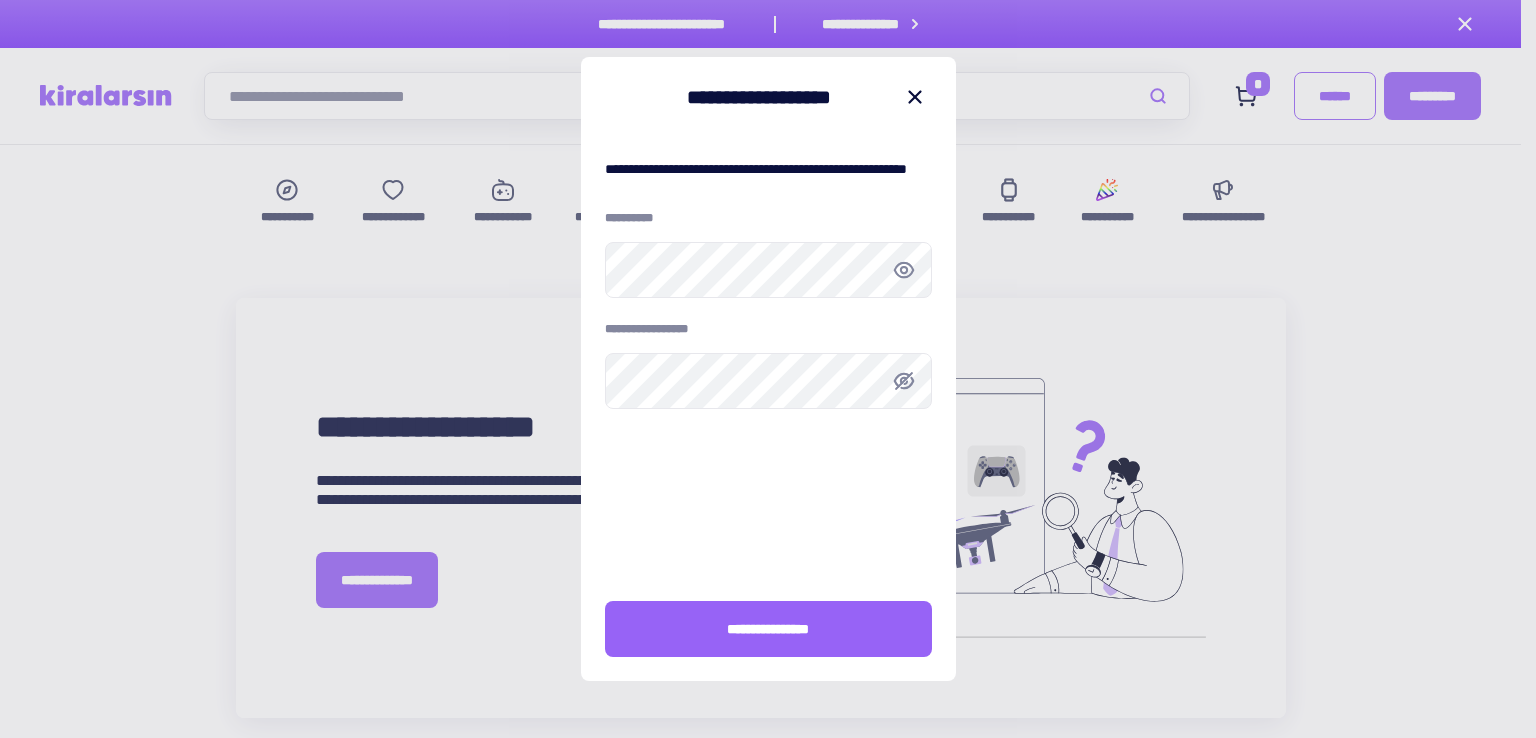 click 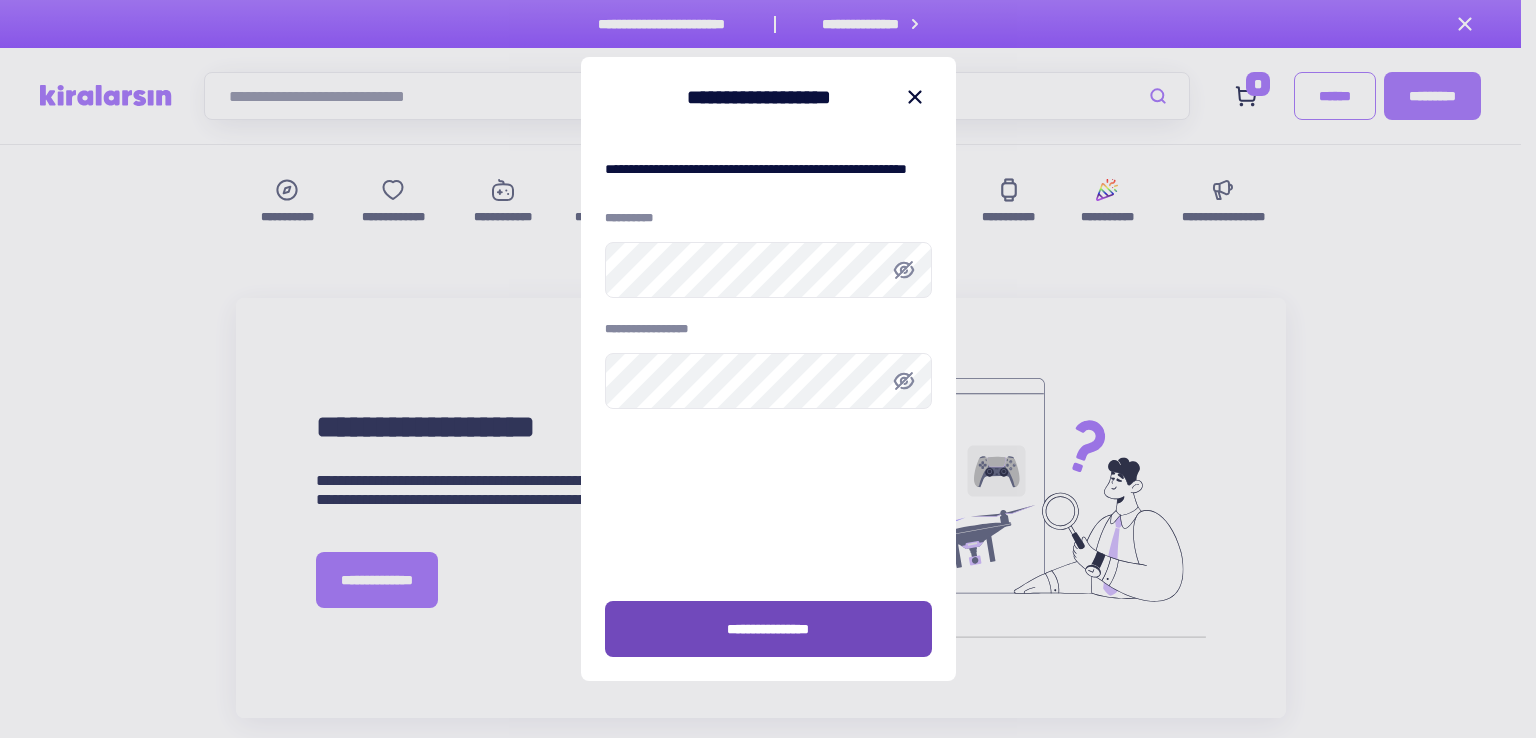 click on "**********" at bounding box center (768, 629) 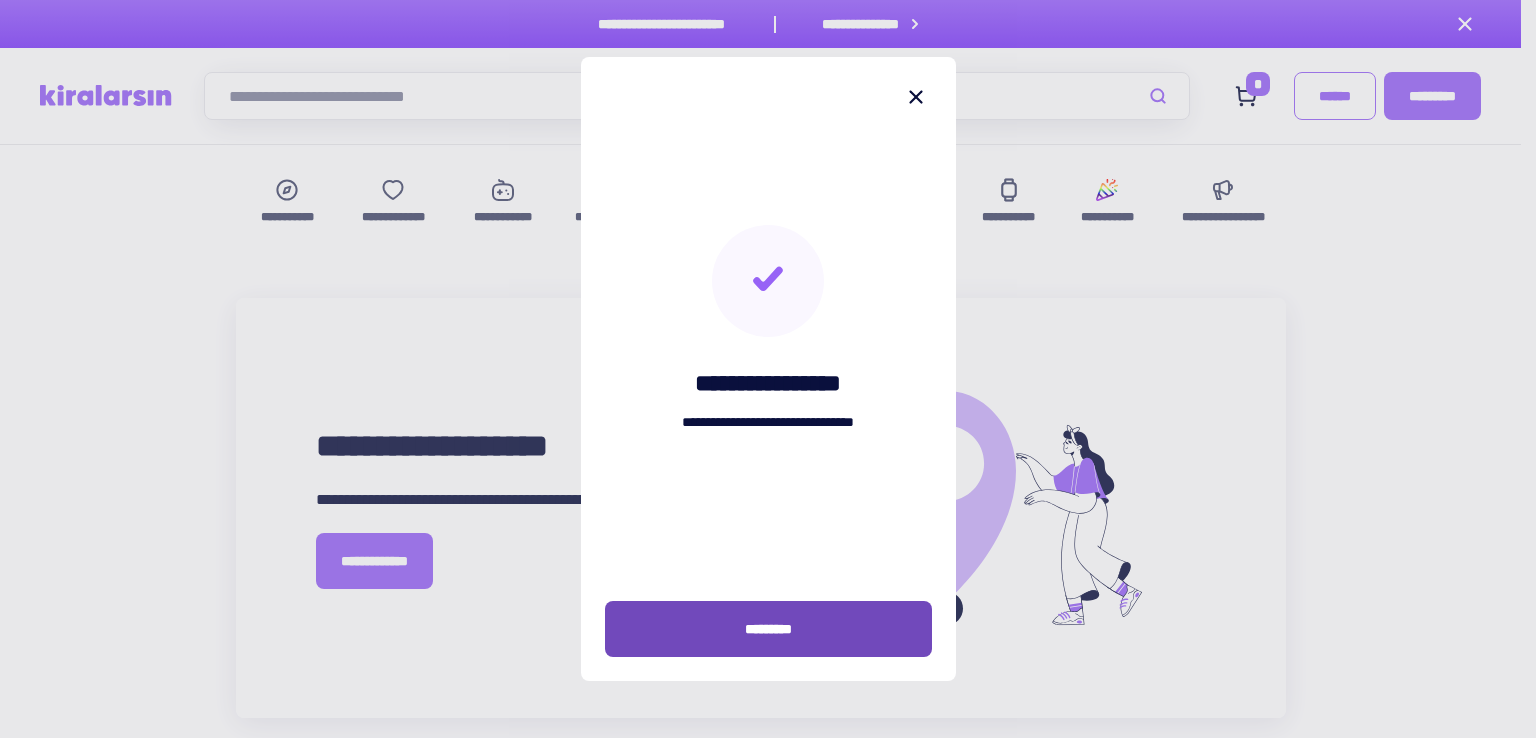 click on "*********" at bounding box center (768, 629) 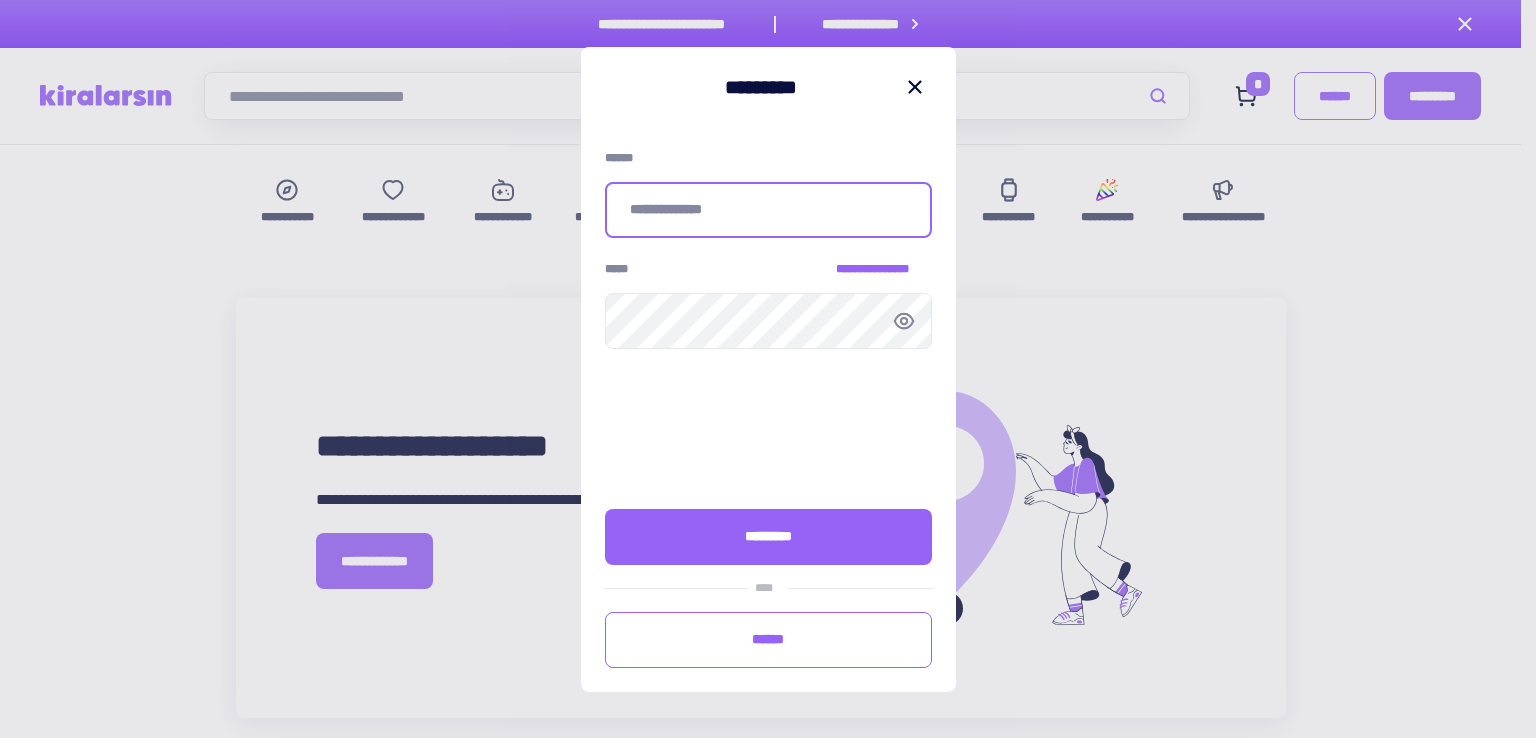 click at bounding box center [768, 210] 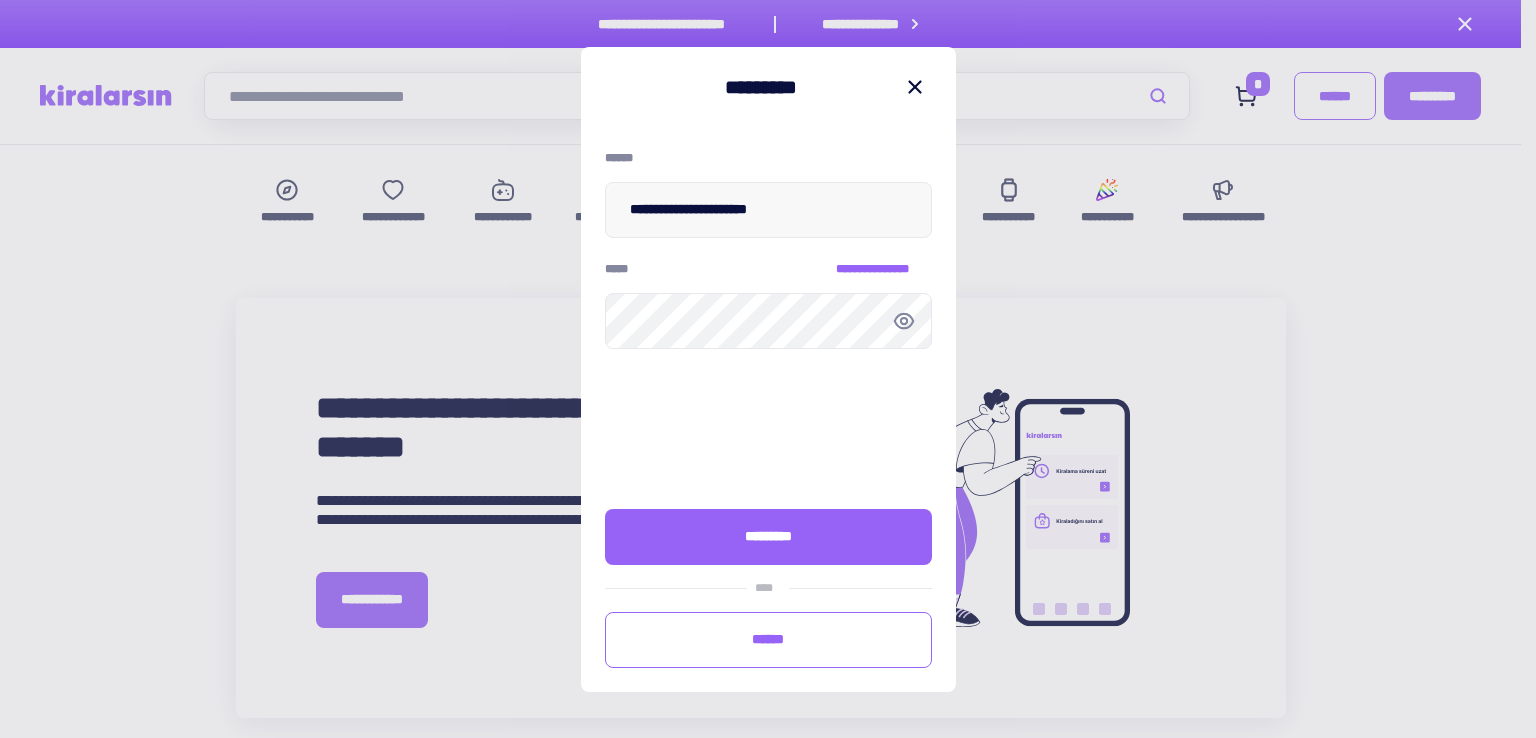 click 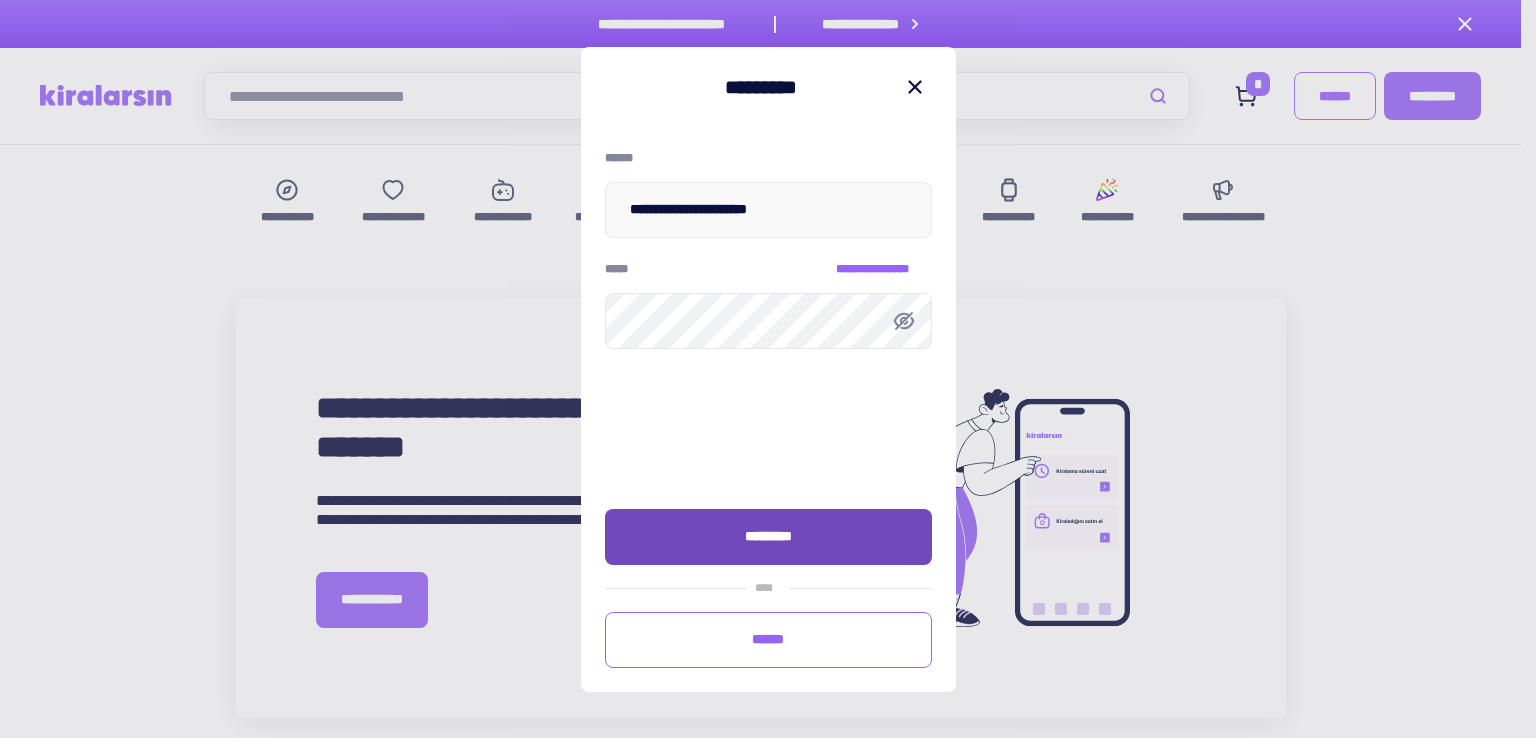 click on "*********" at bounding box center [768, 537] 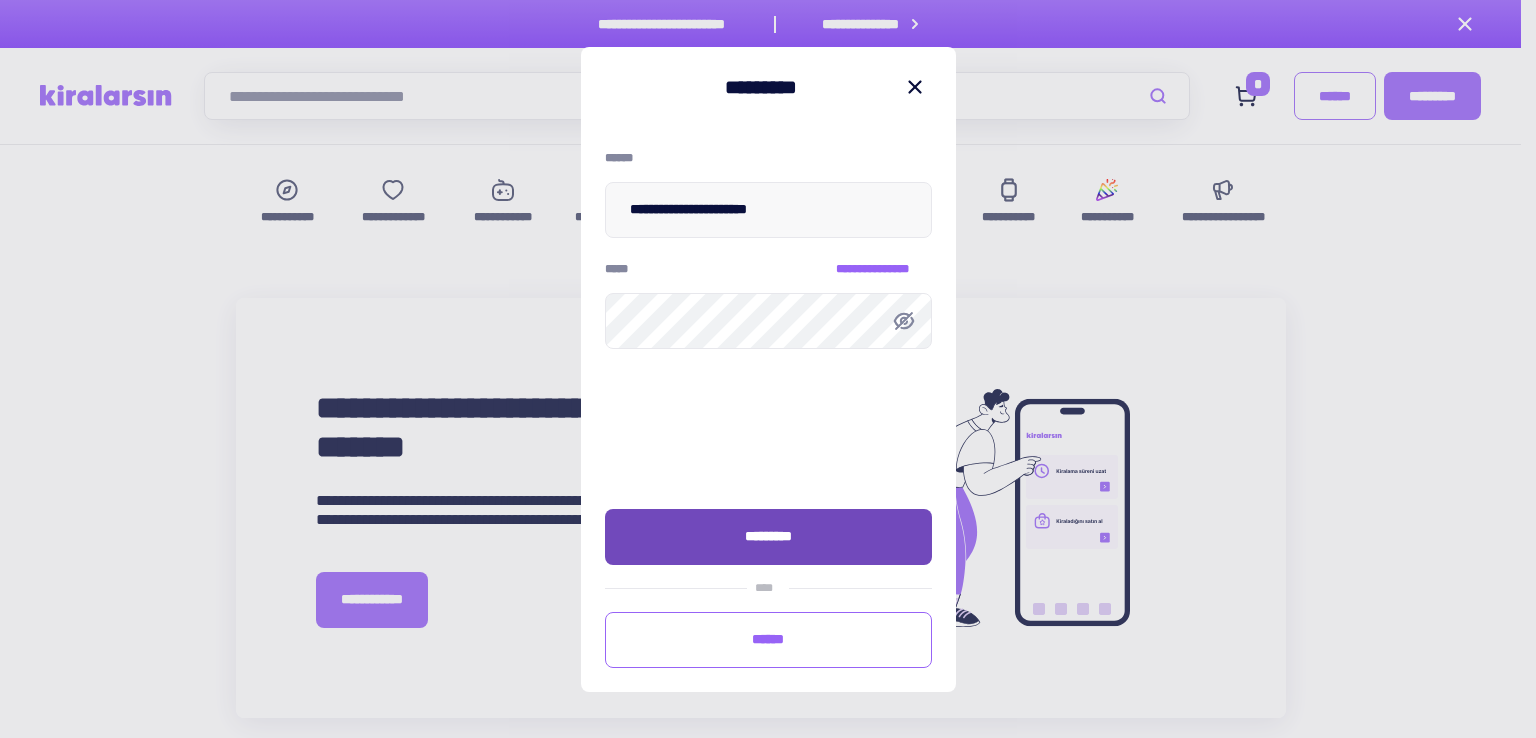 click on "*********" at bounding box center [768, 537] 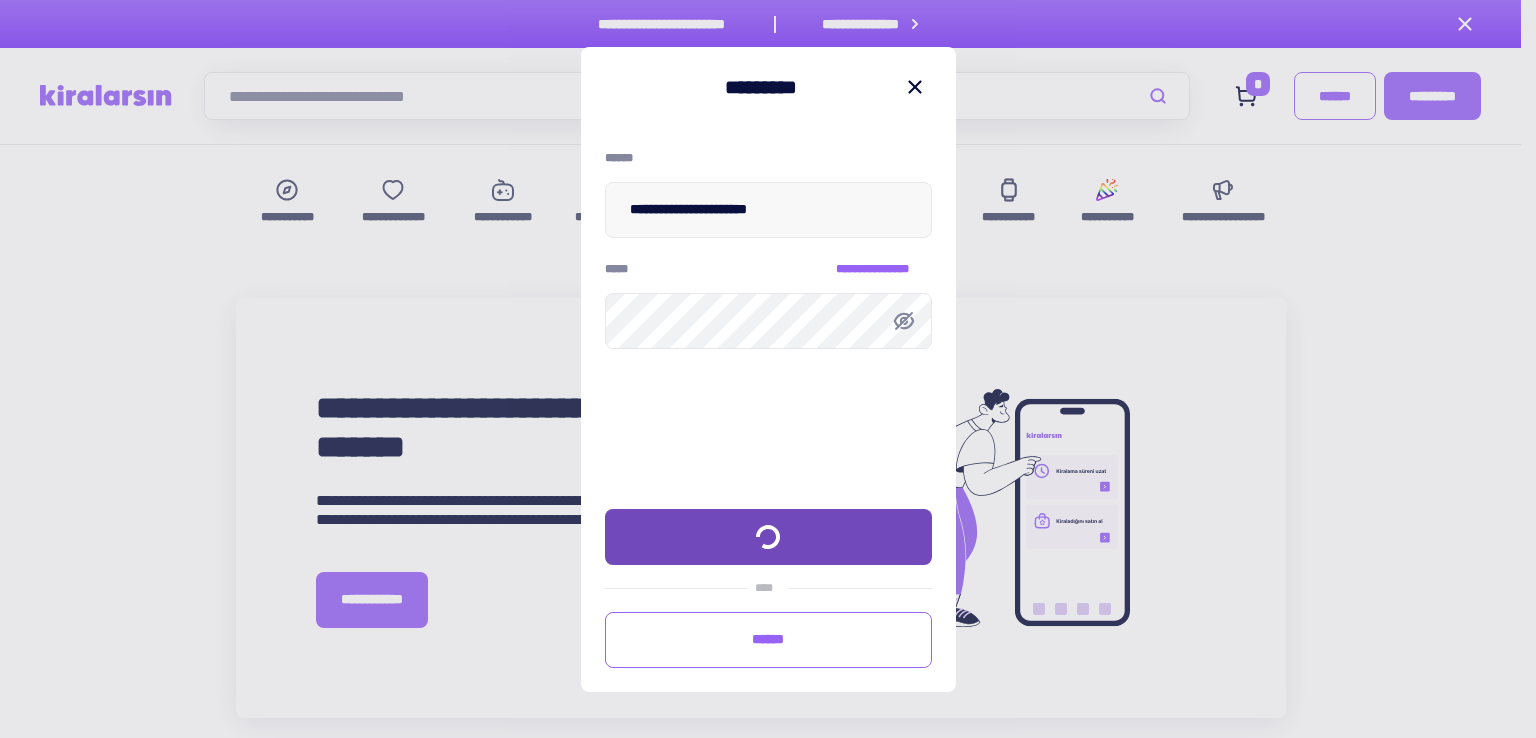 click on "********* **** ******" at bounding box center (768, 588) 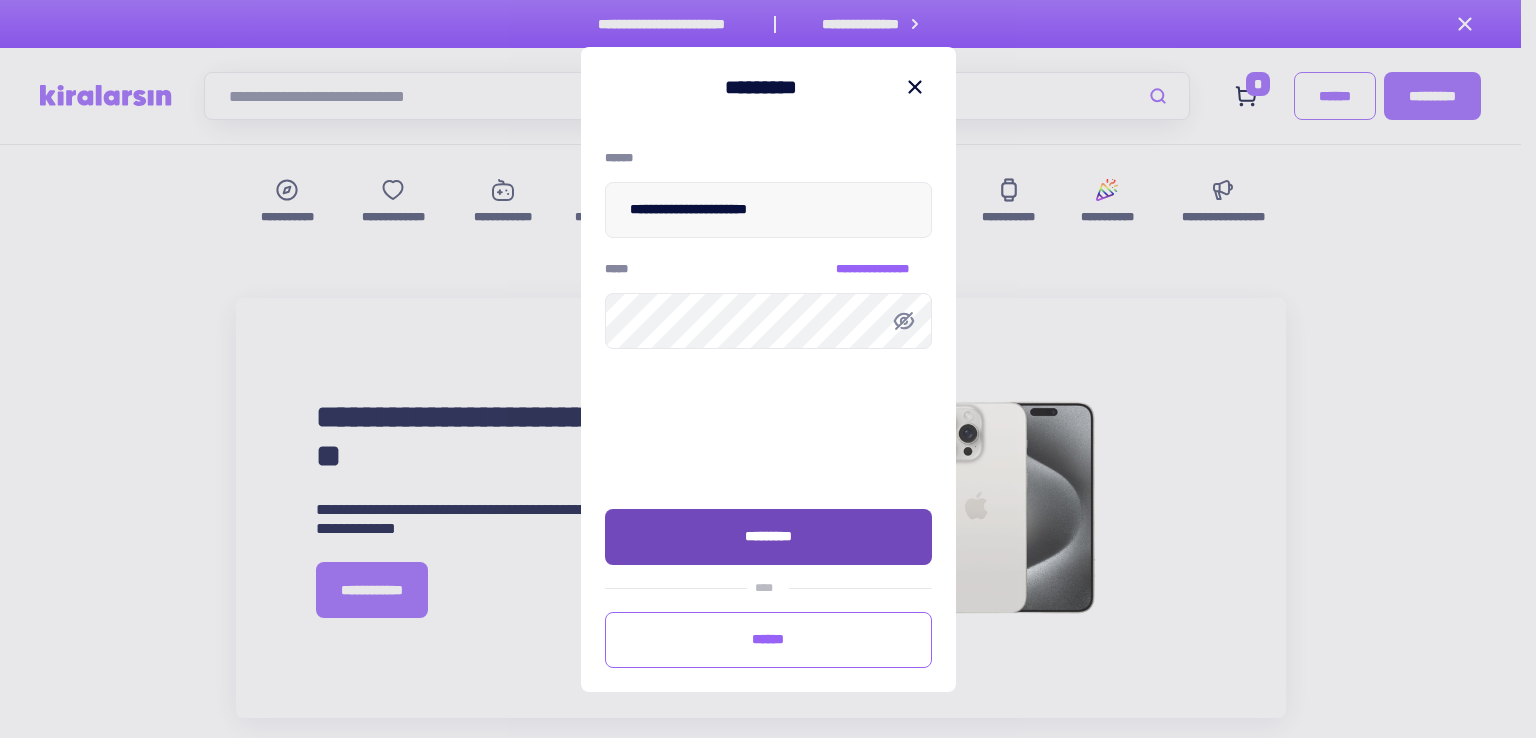 click on "*********" at bounding box center (768, 537) 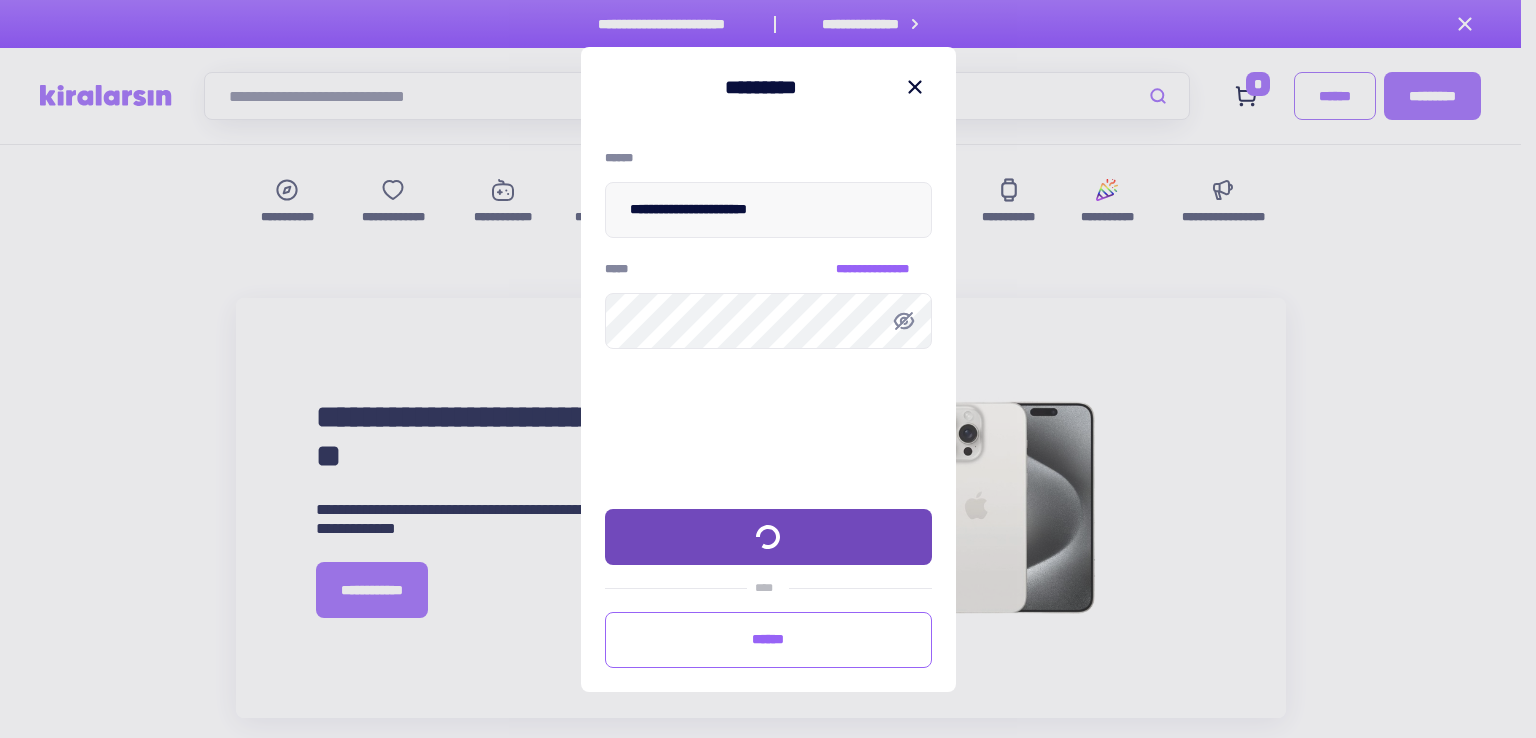 click on "*********" at bounding box center (768, 537) 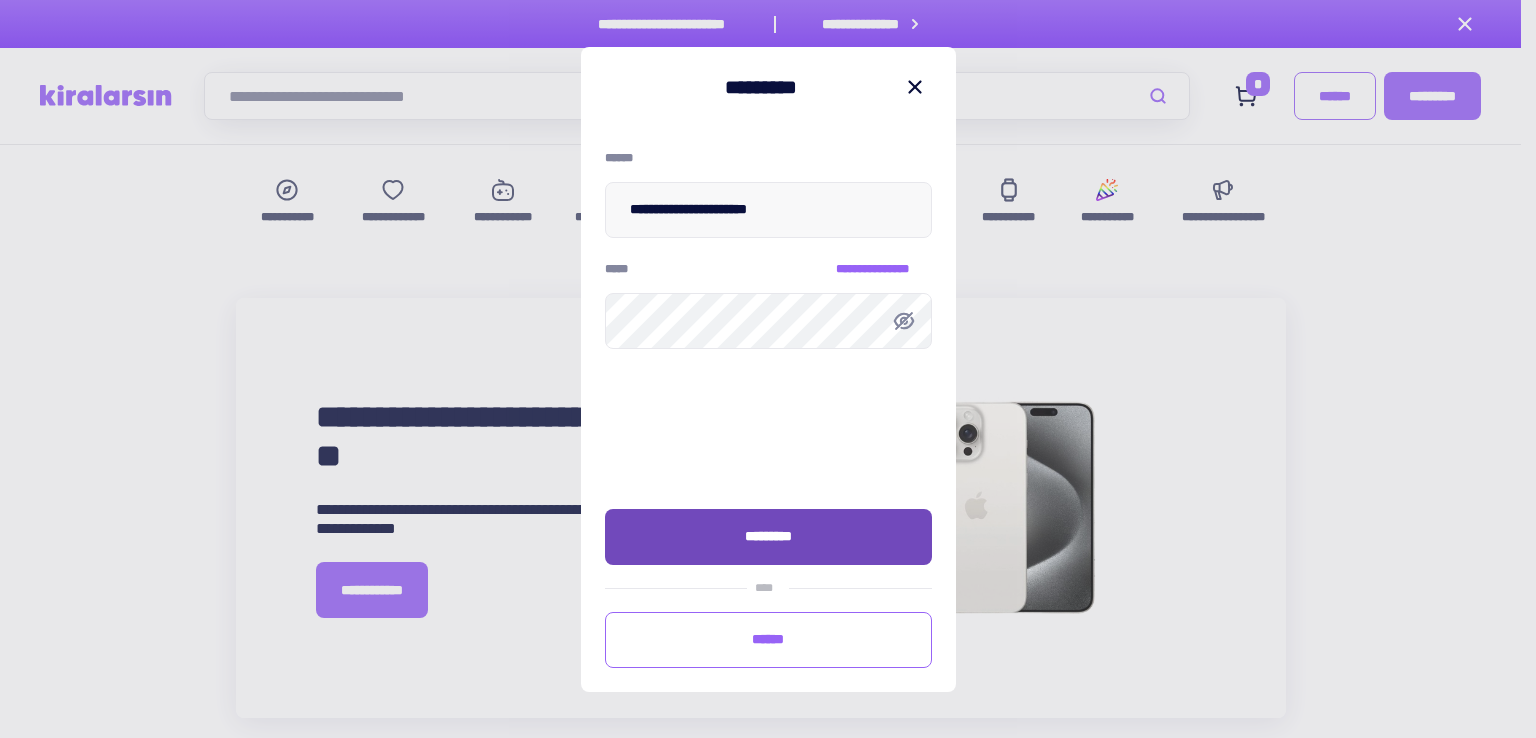 click on "*********" at bounding box center [768, 537] 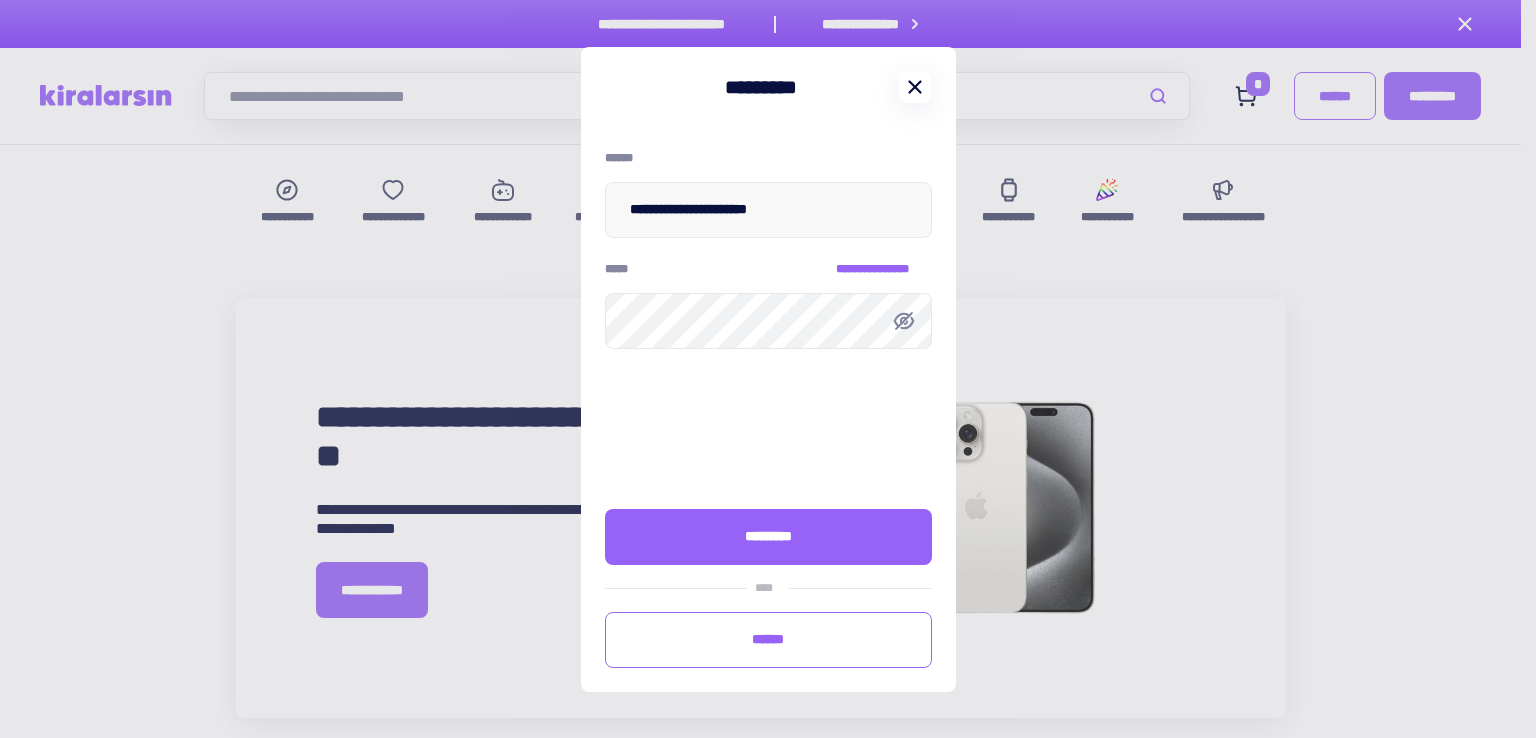 click 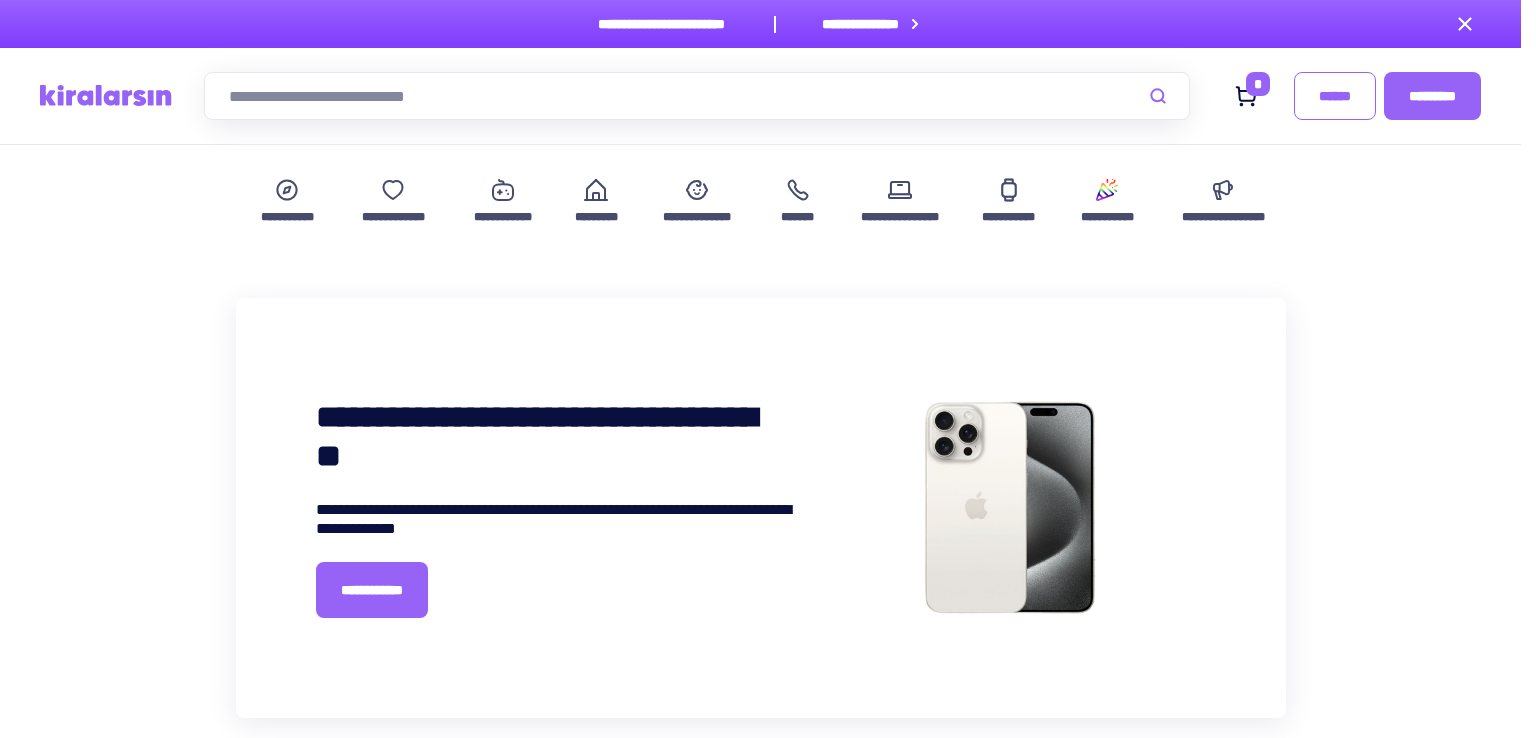 click on "**********" at bounding box center (760, 3887) 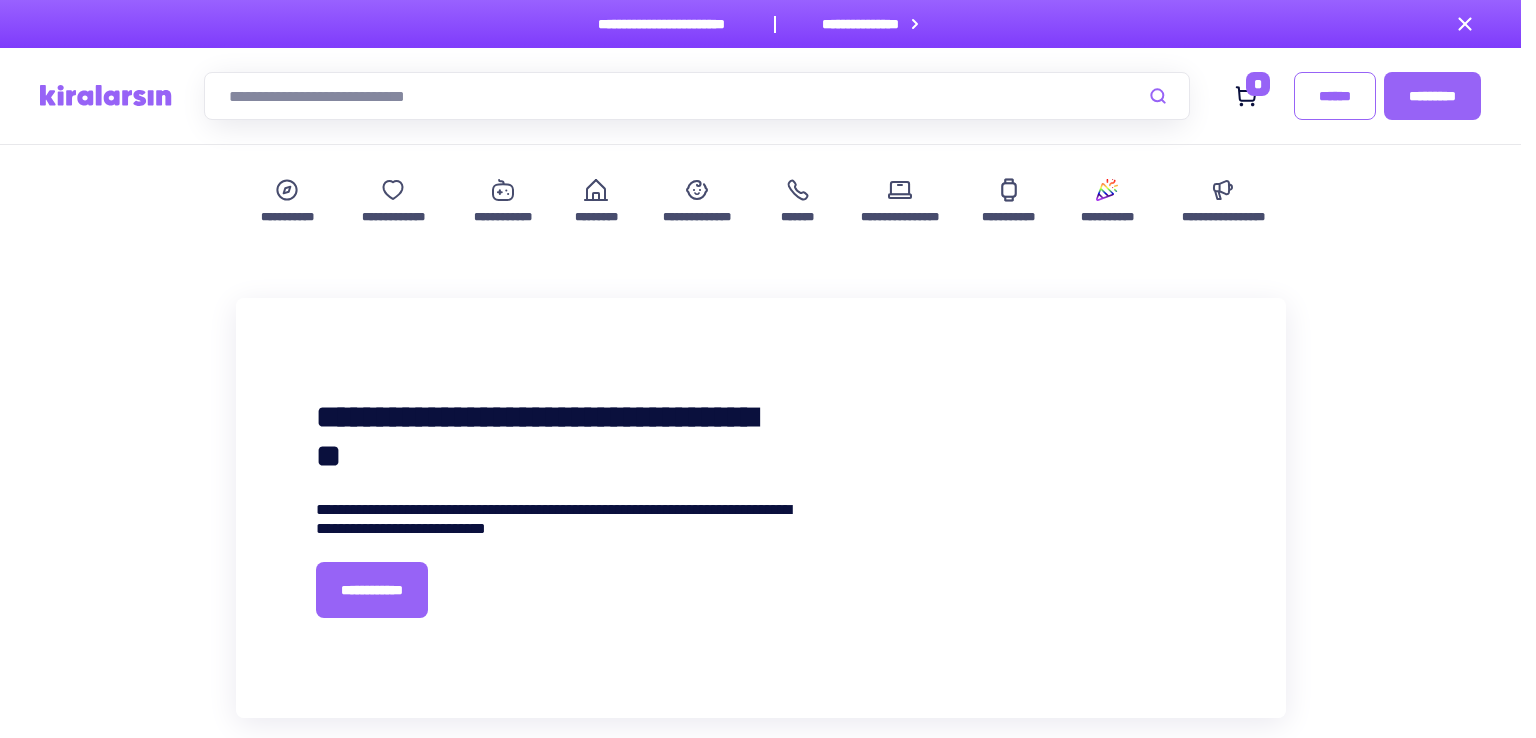 click at bounding box center (106, 95) 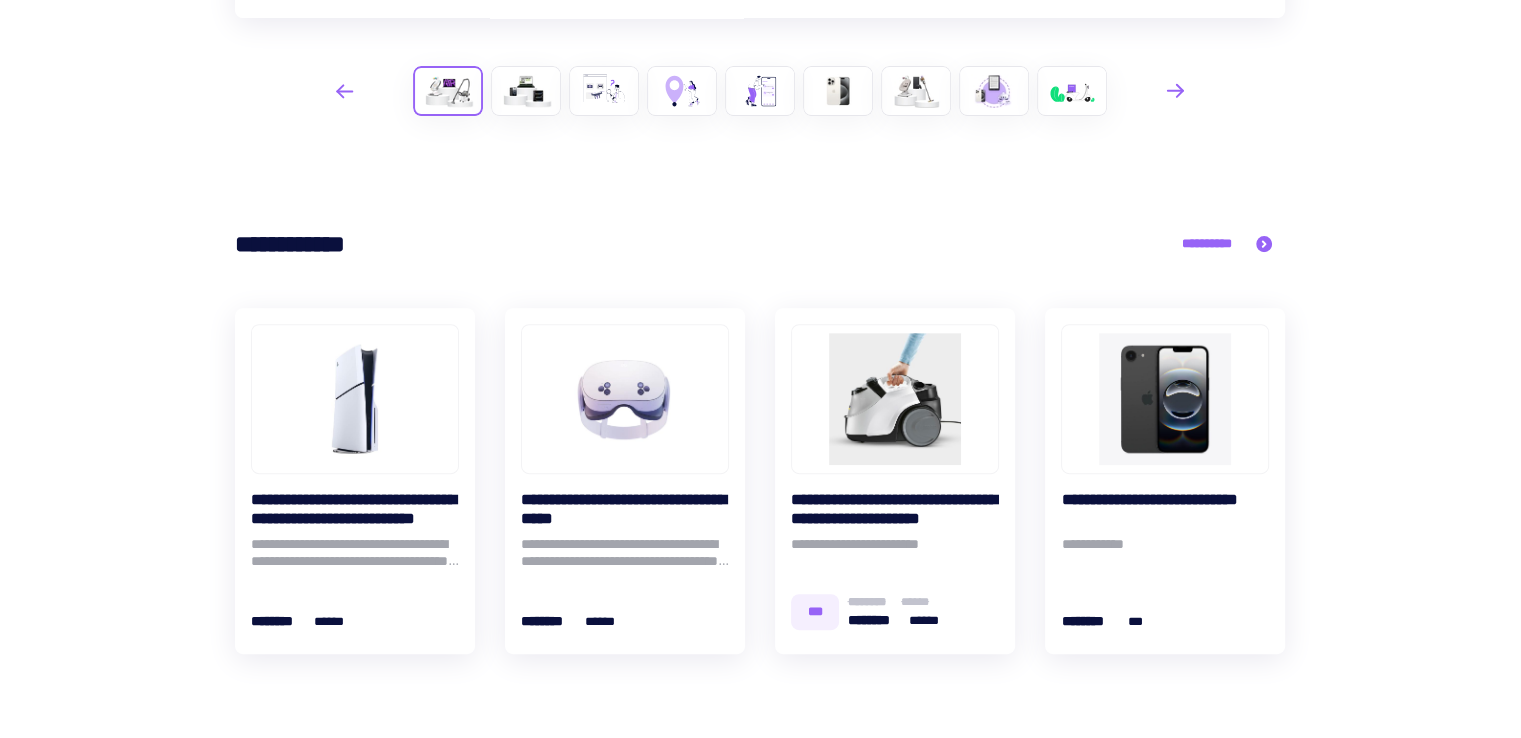 scroll, scrollTop: 962, scrollLeft: 0, axis: vertical 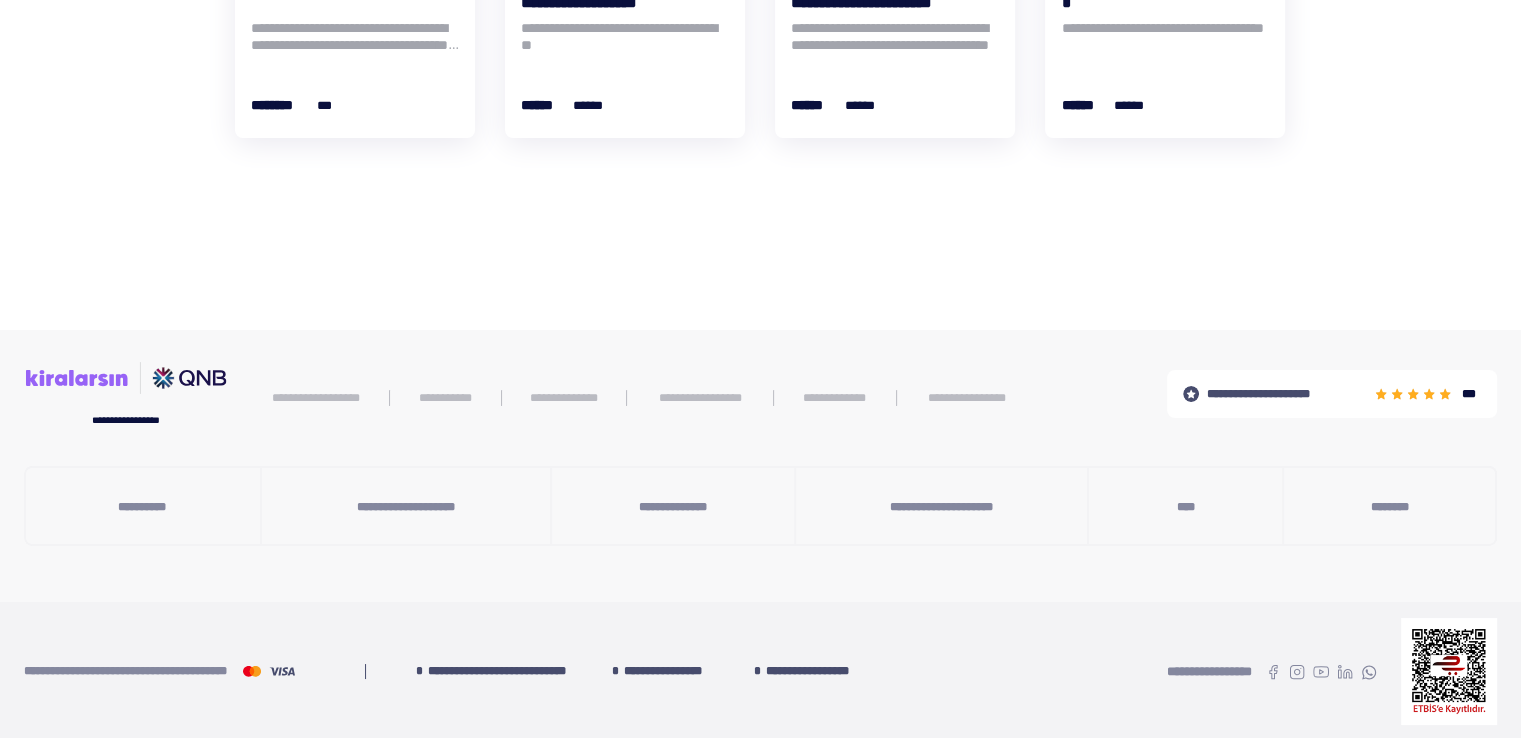 click on "********" at bounding box center [1389, 507] 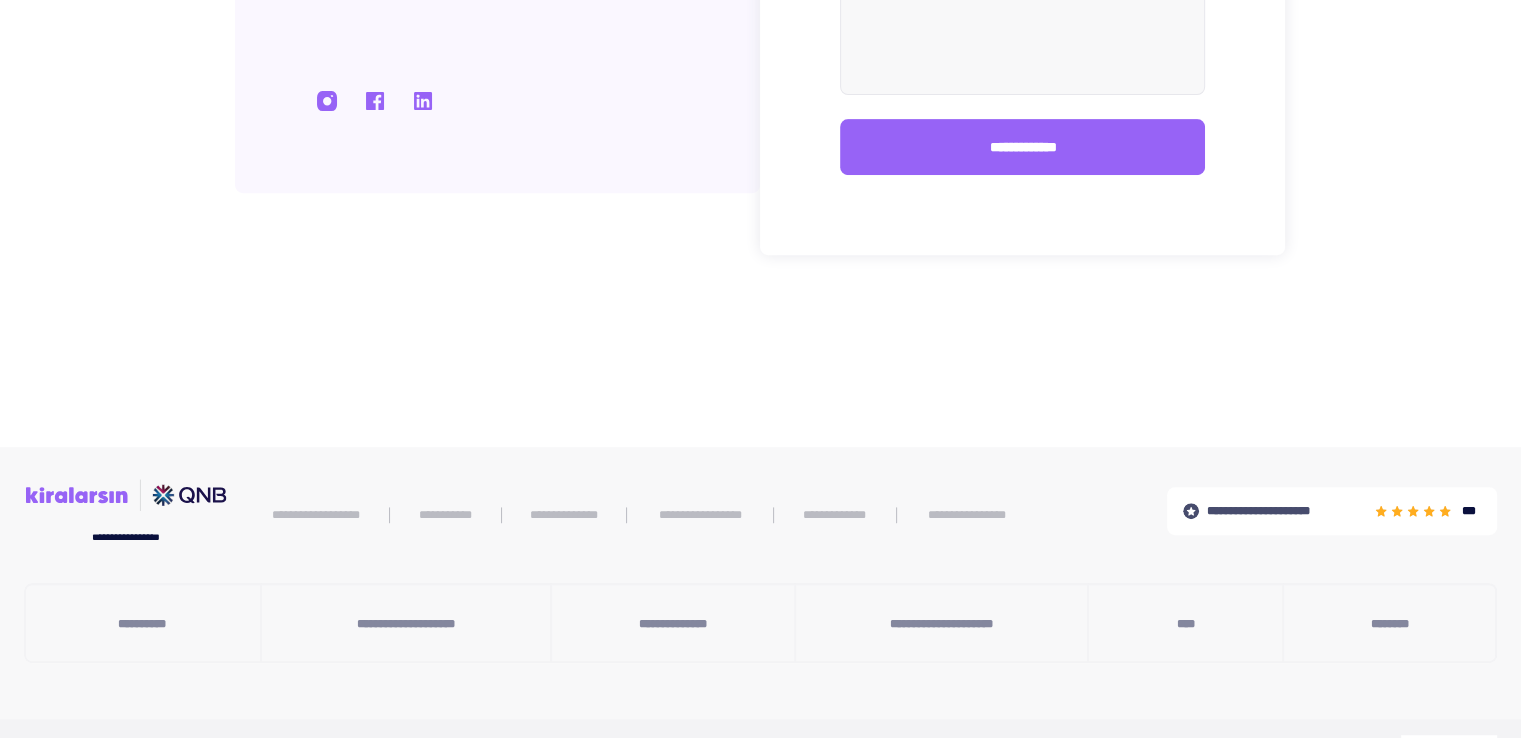 scroll, scrollTop: 800, scrollLeft: 0, axis: vertical 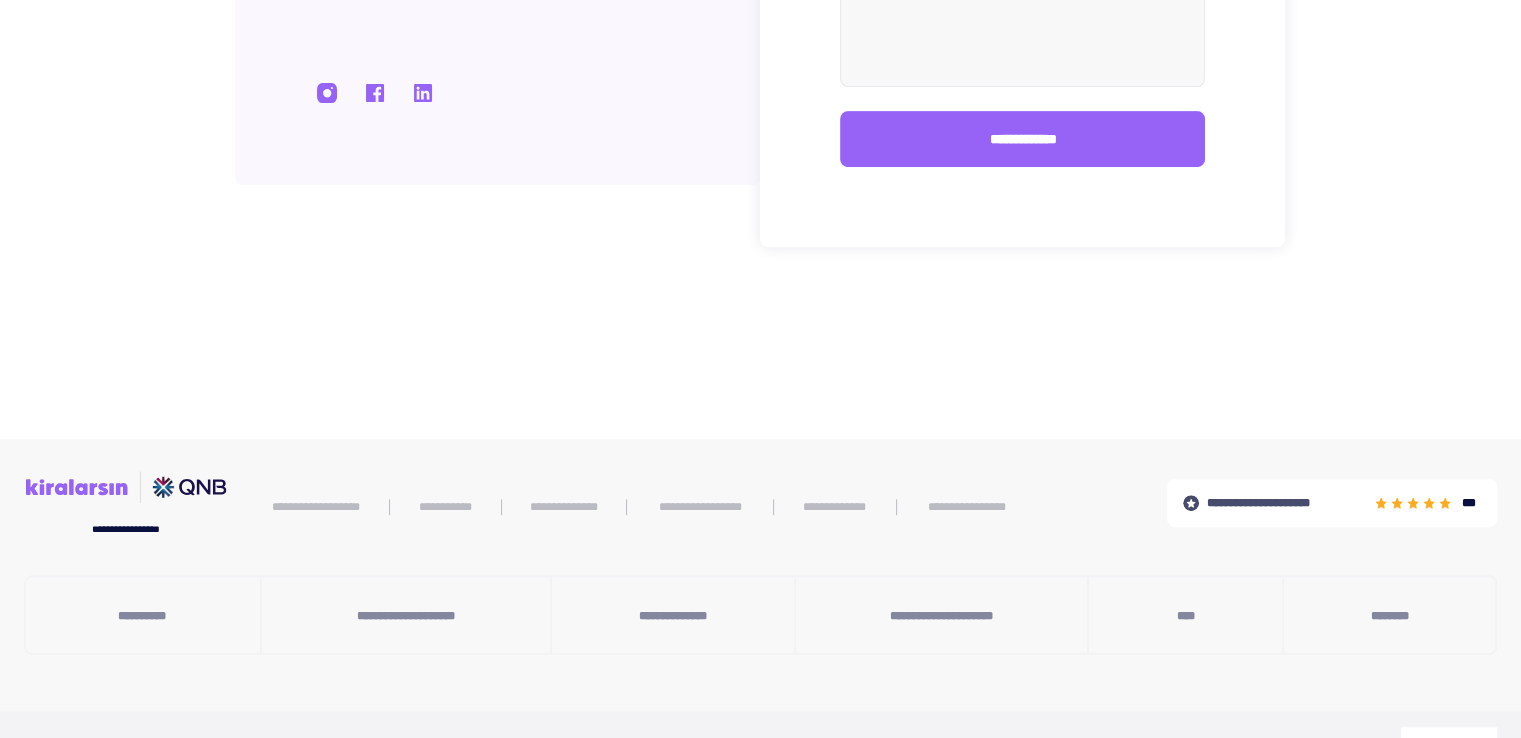 click on "**********" at bounding box center [941, 616] 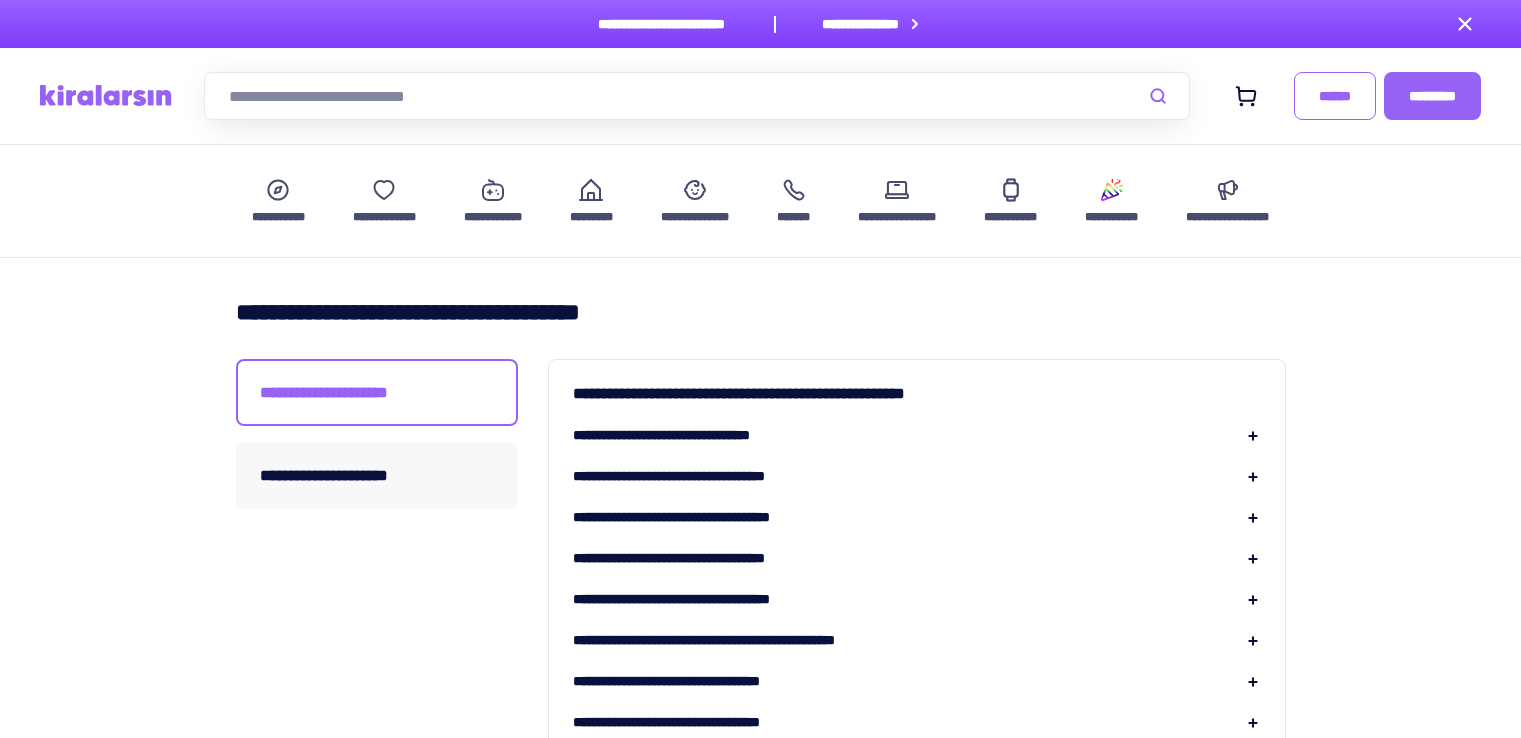 scroll, scrollTop: 0, scrollLeft: 0, axis: both 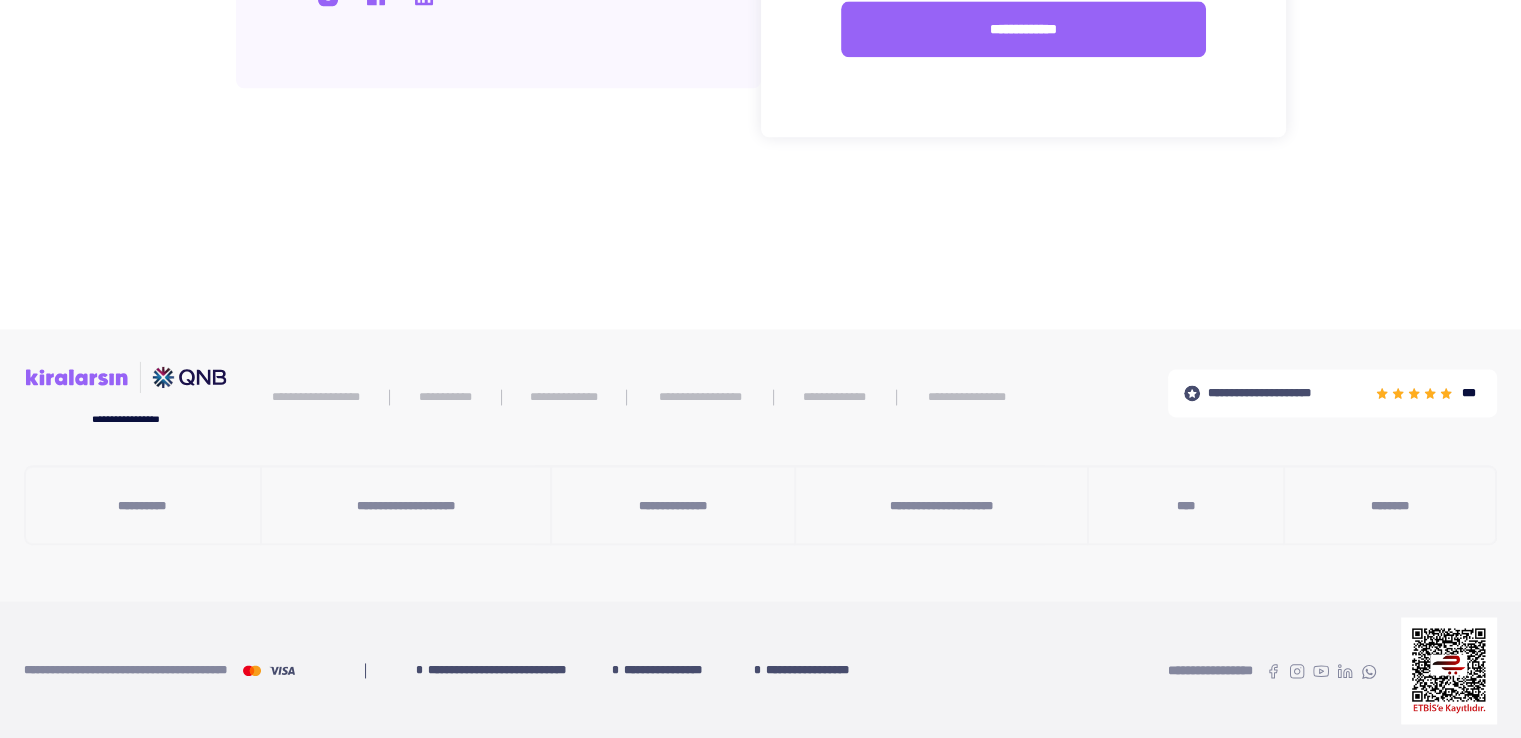click on "********" at bounding box center [1389, 506] 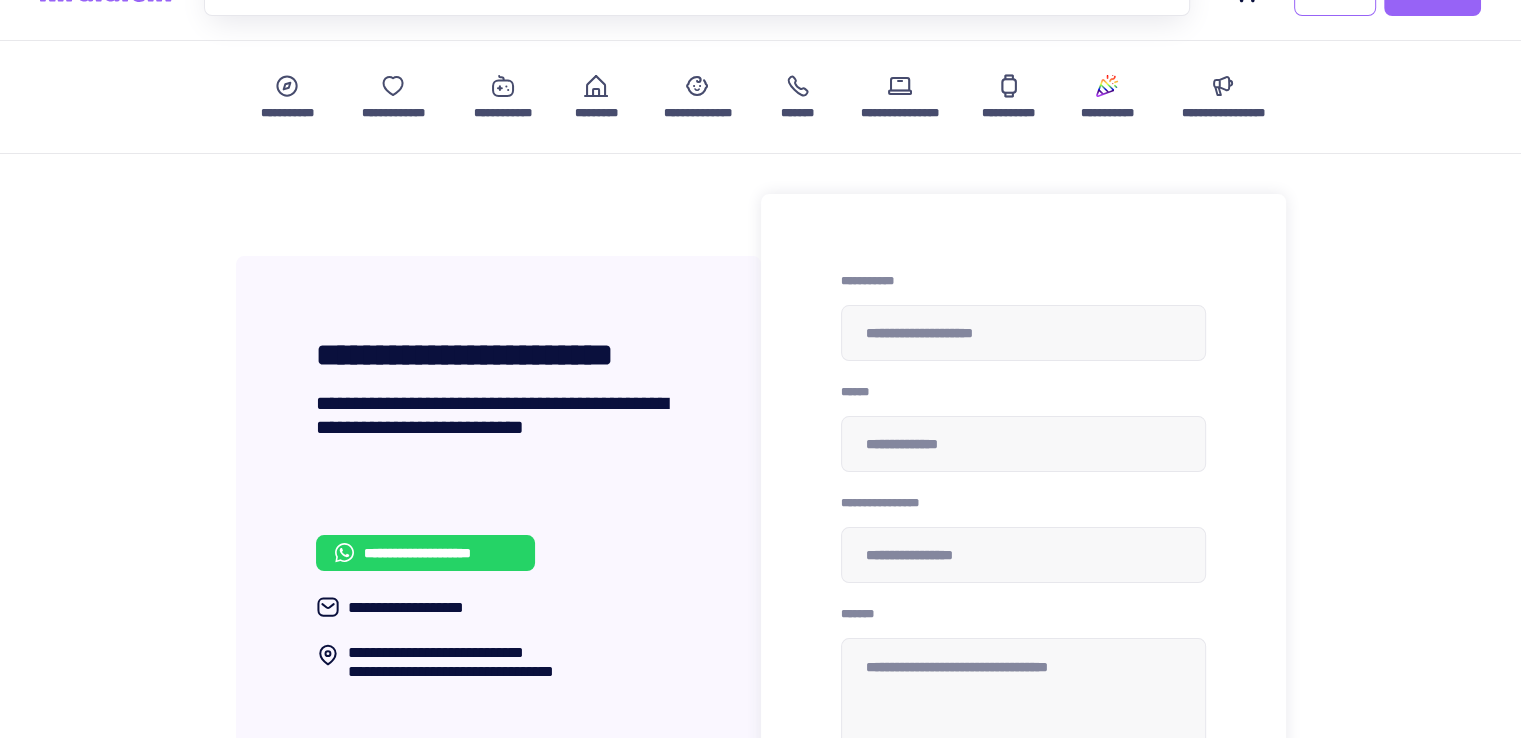 scroll, scrollTop: 0, scrollLeft: 0, axis: both 